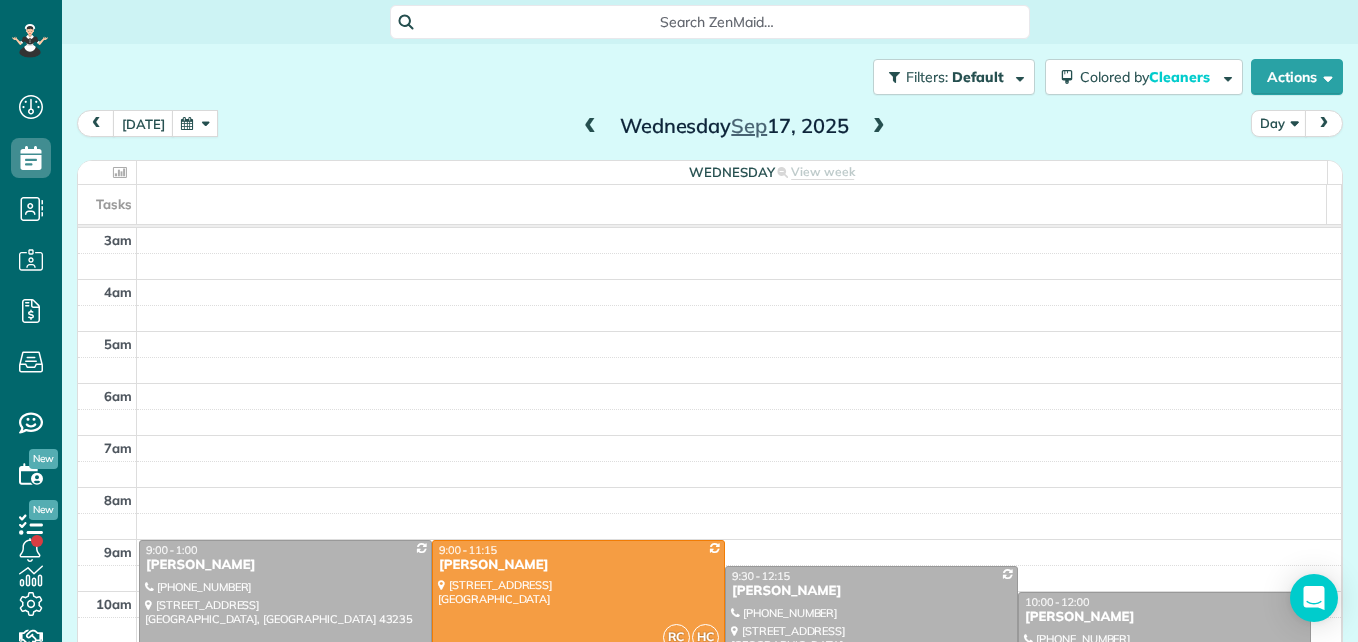 scroll, scrollTop: 0, scrollLeft: 0, axis: both 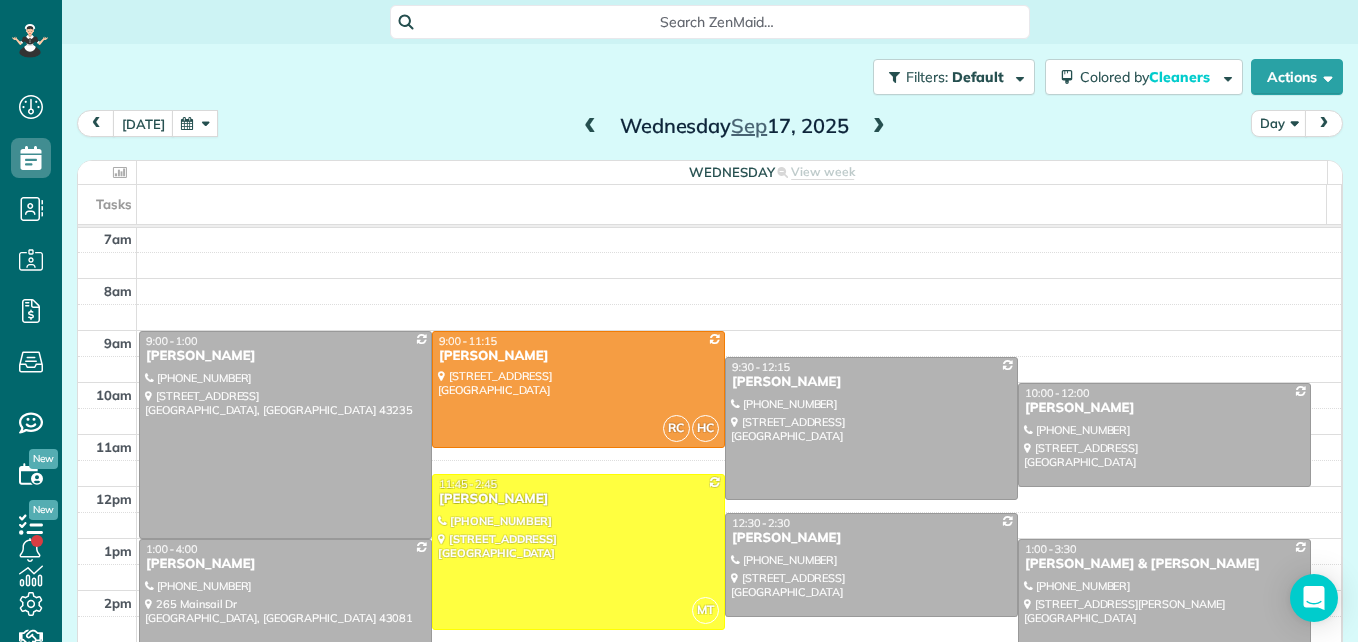 click at bounding box center [195, 123] 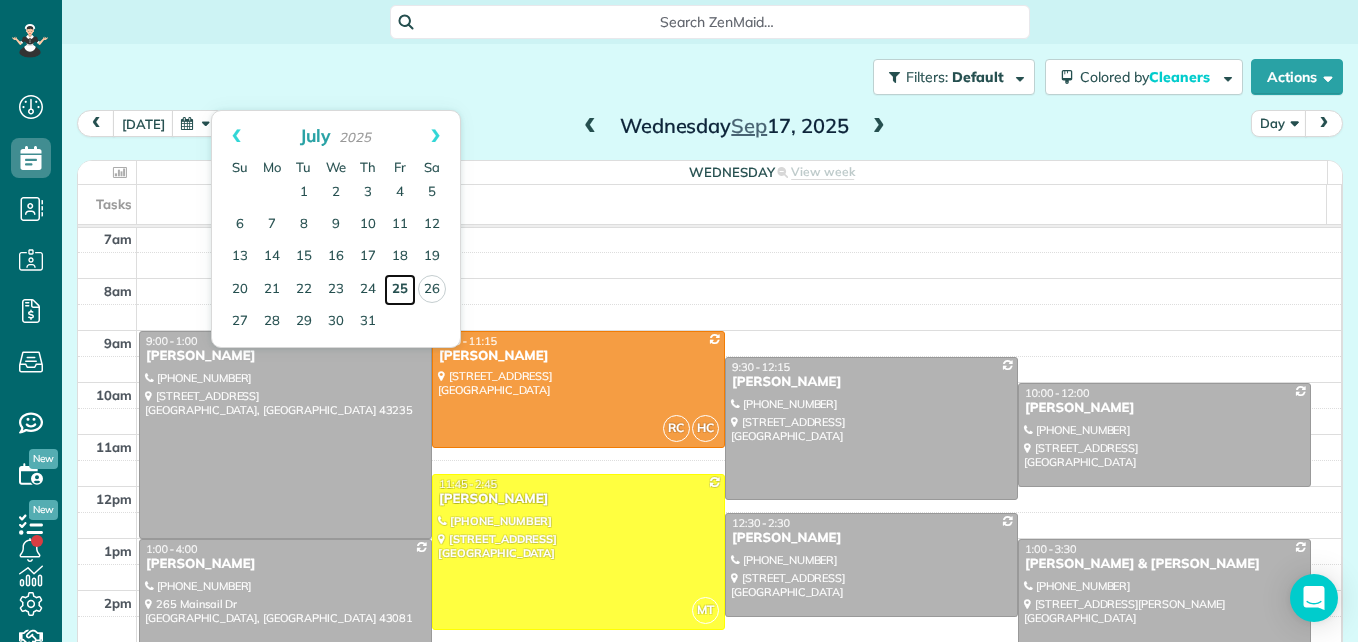 click on "25" at bounding box center [400, 290] 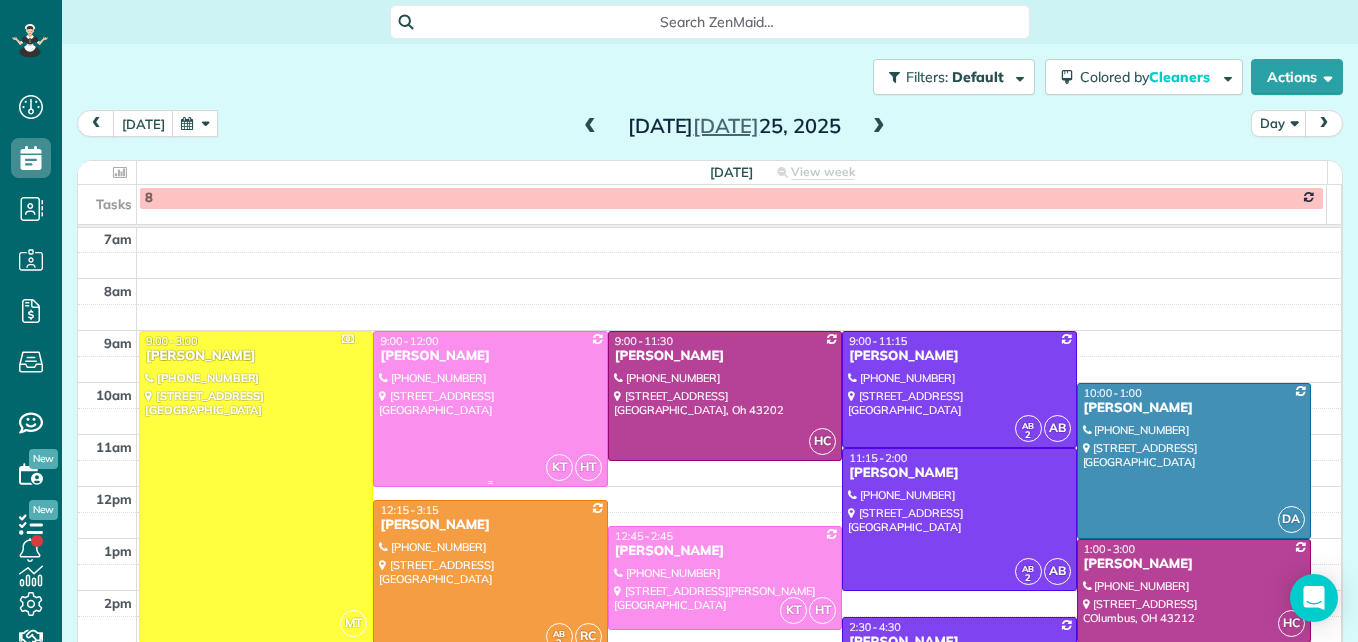 click at bounding box center (490, 409) 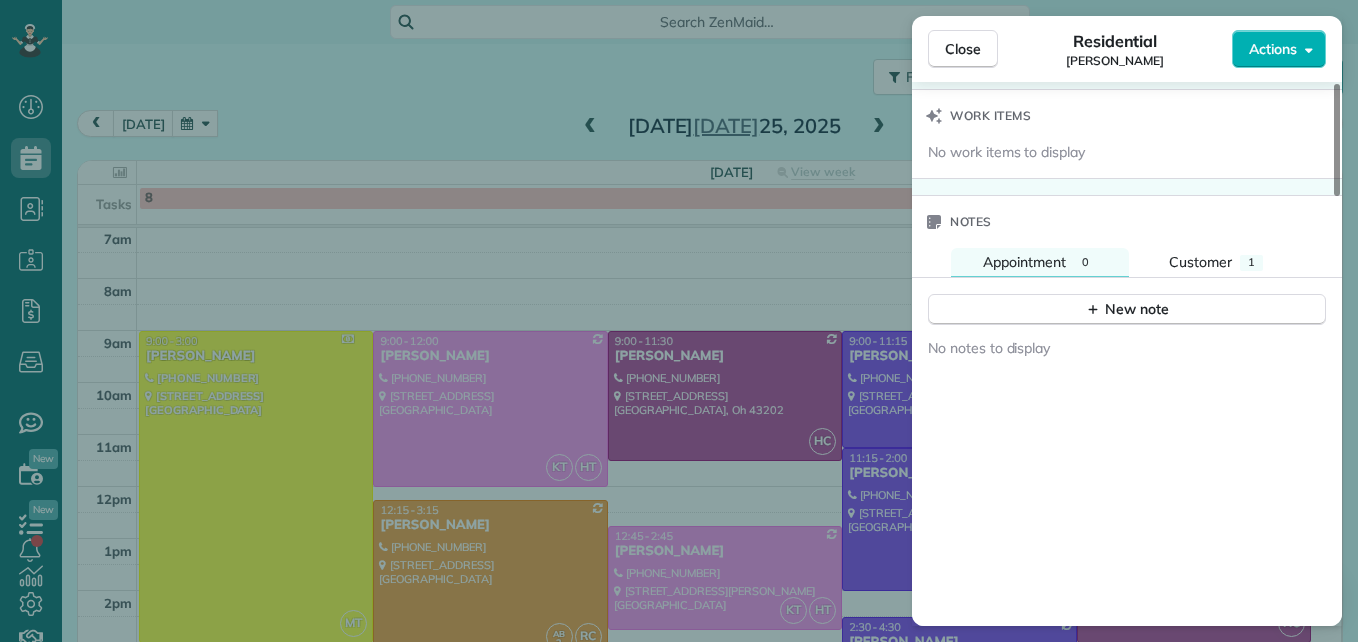 scroll, scrollTop: 1600, scrollLeft: 0, axis: vertical 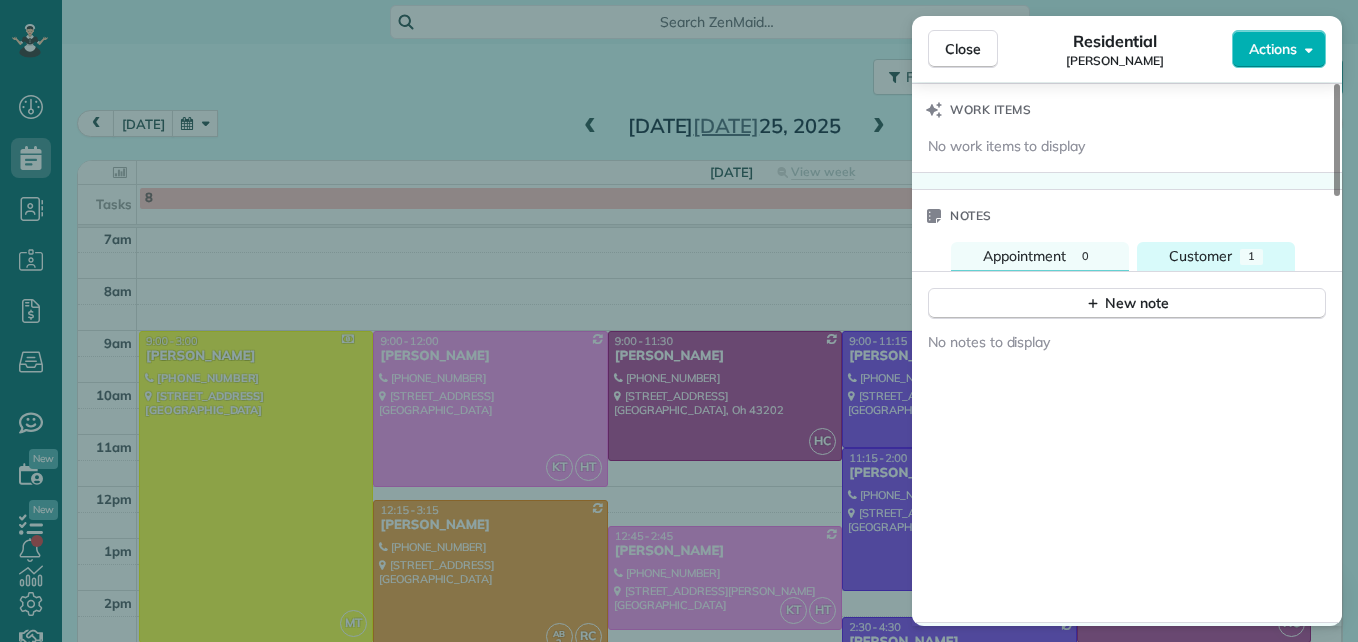 click on "Customer" at bounding box center [1200, 256] 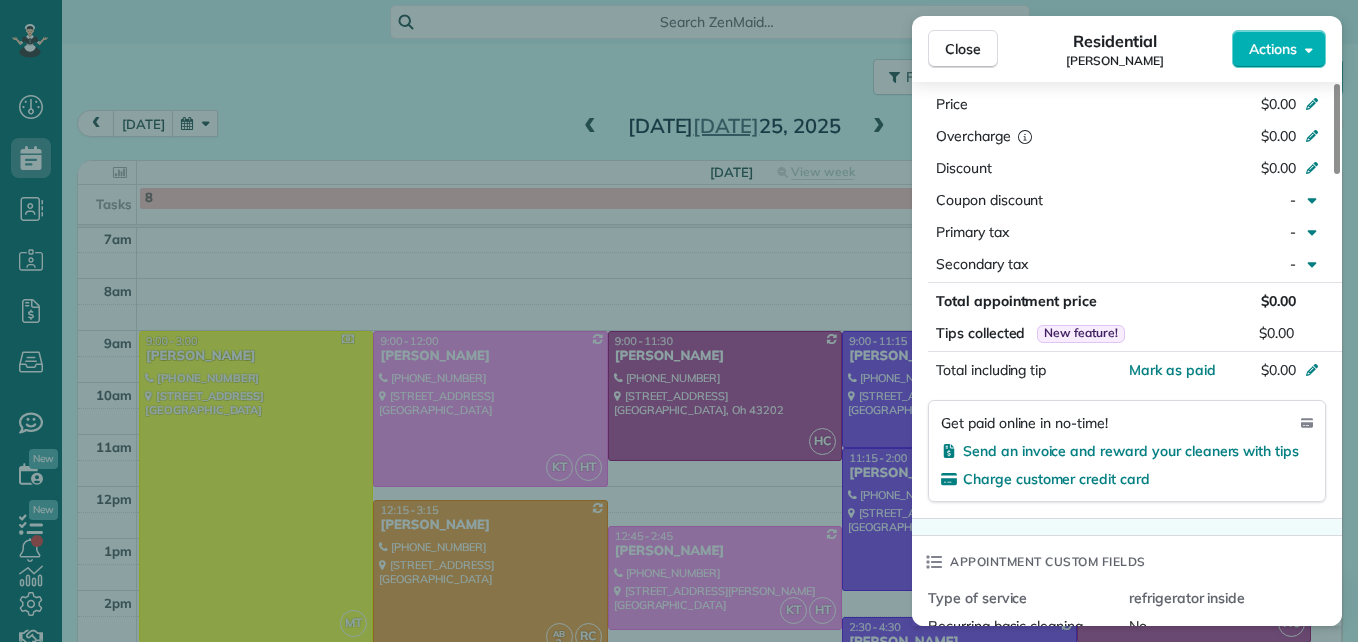 scroll, scrollTop: 900, scrollLeft: 0, axis: vertical 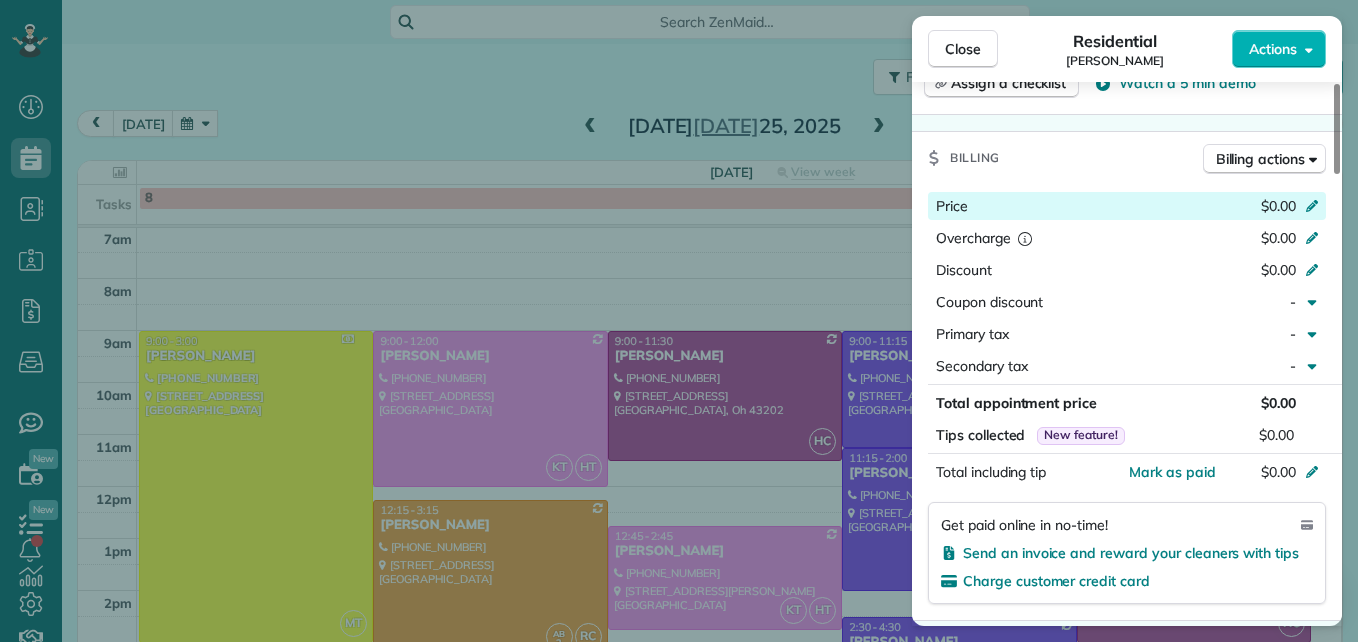 click 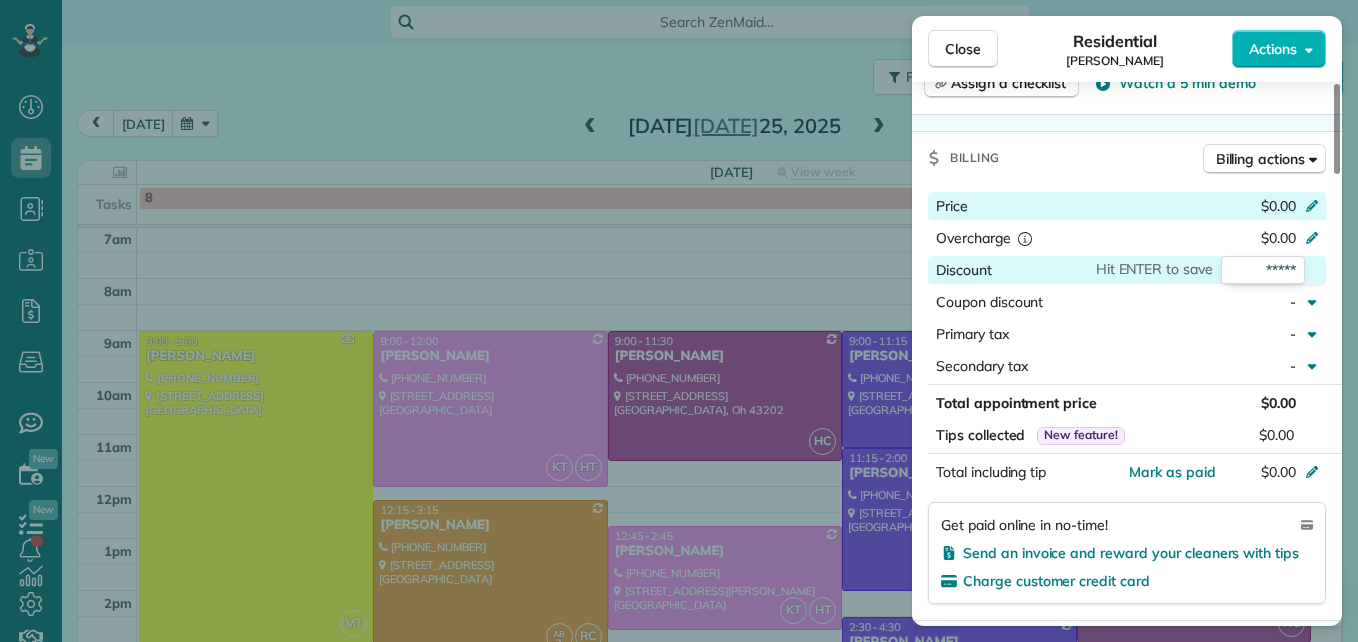 click on "$0.00" at bounding box center (1278, 206) 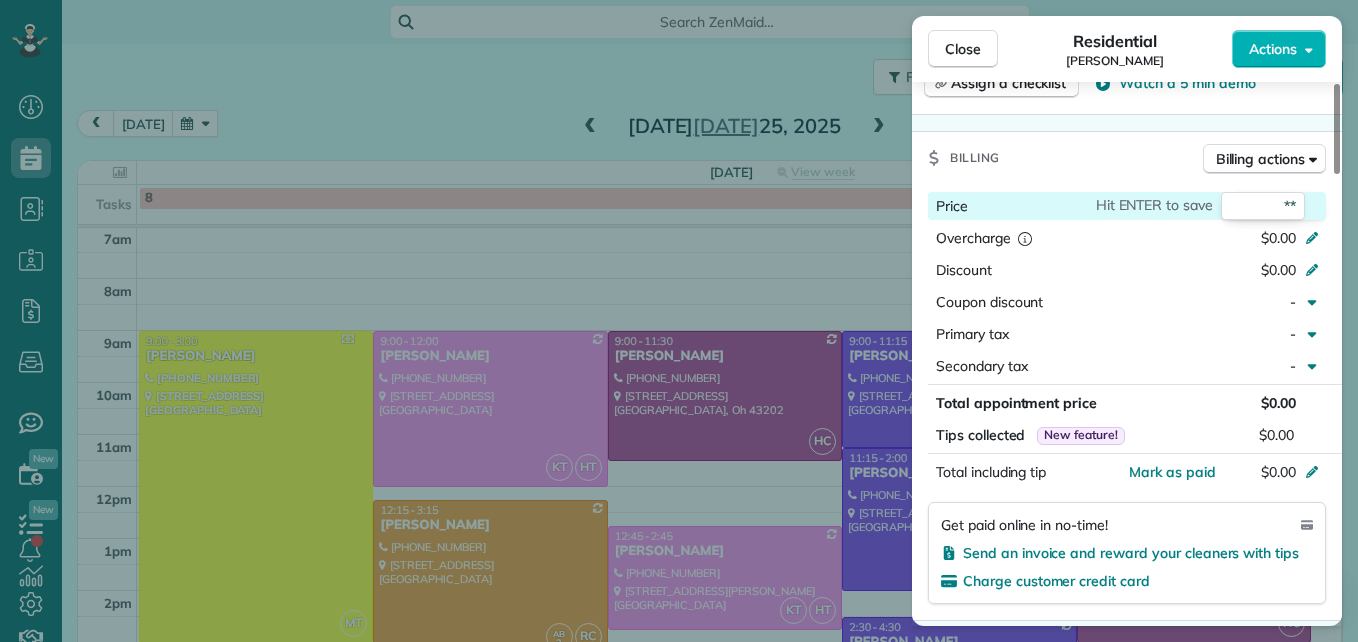 type on "***" 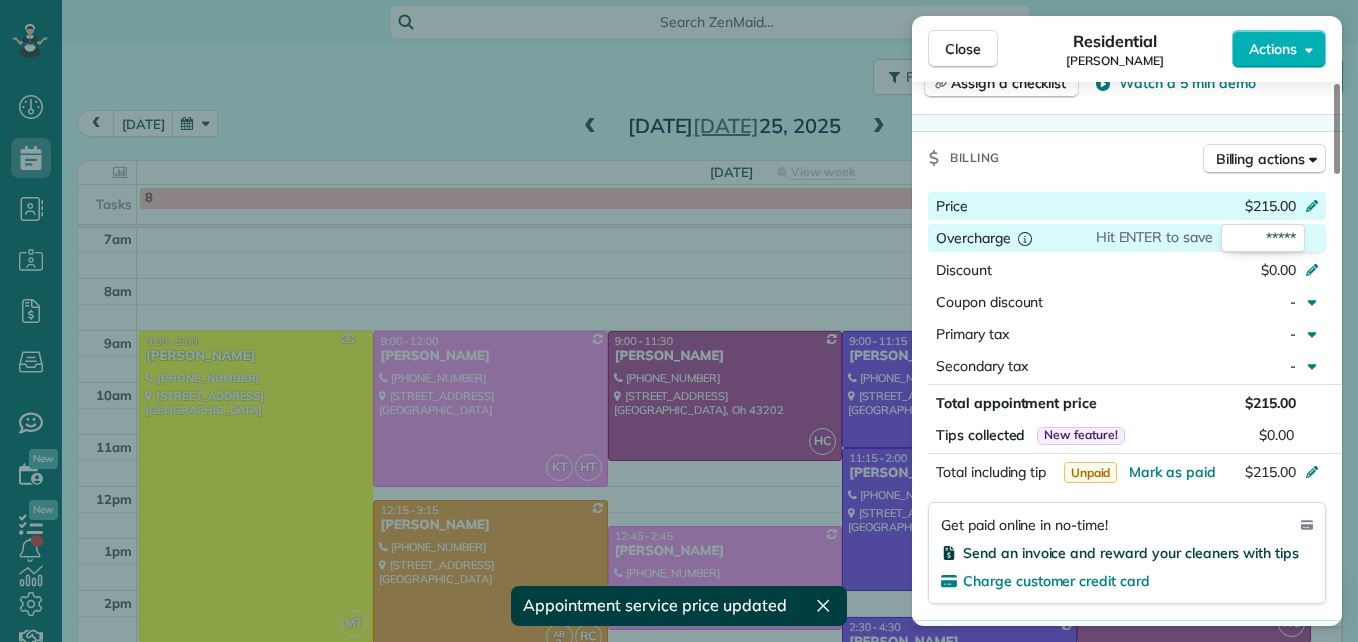 click on "Send an invoice and reward your cleaners with tips" at bounding box center [1131, 553] 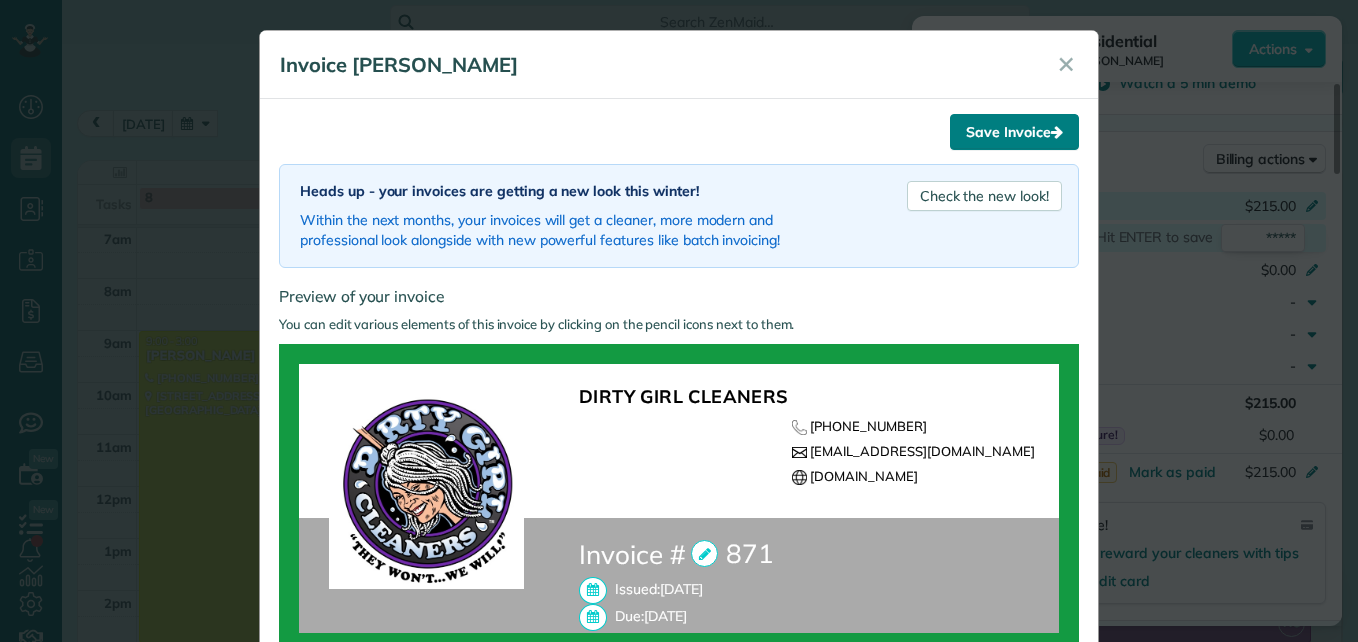 click on "Save Invoice" at bounding box center [1014, 132] 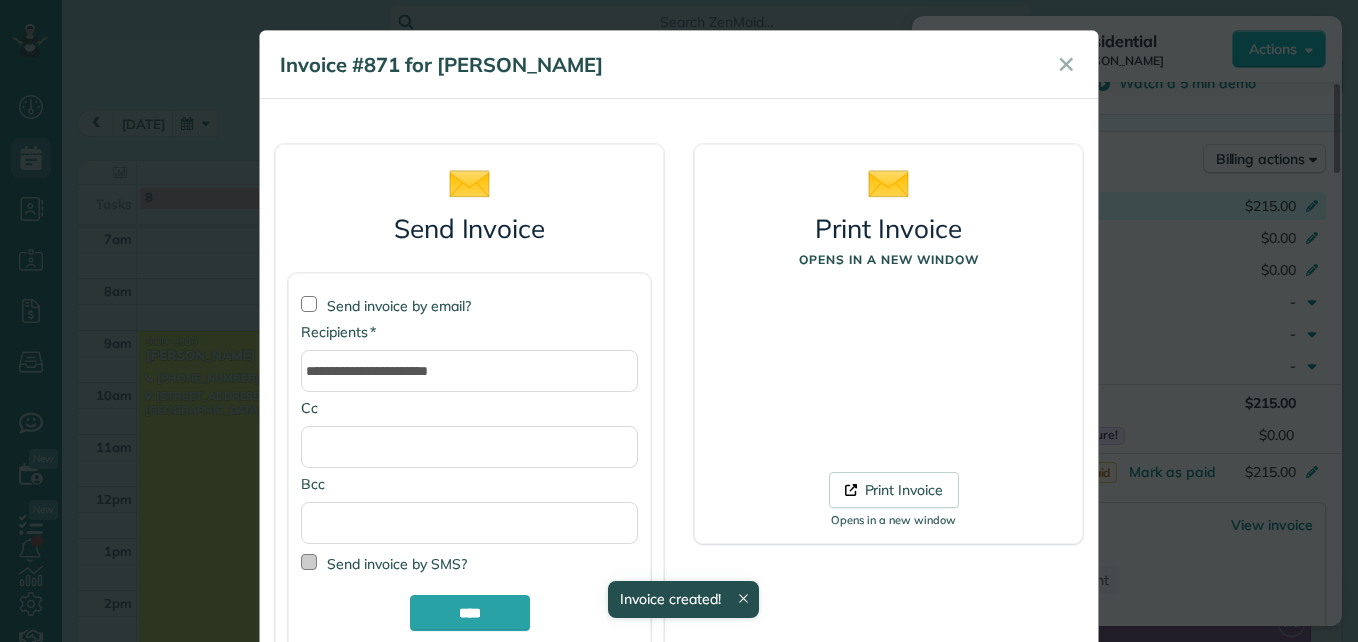 click at bounding box center (309, 562) 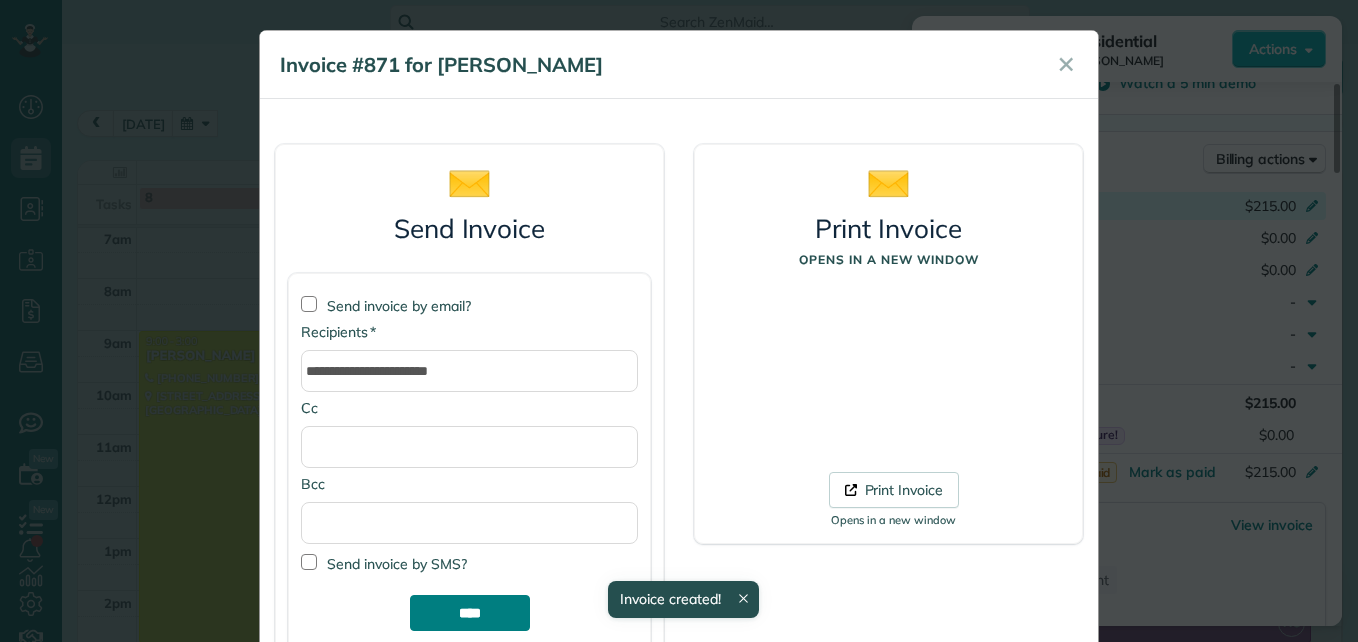 click on "****" at bounding box center (470, 613) 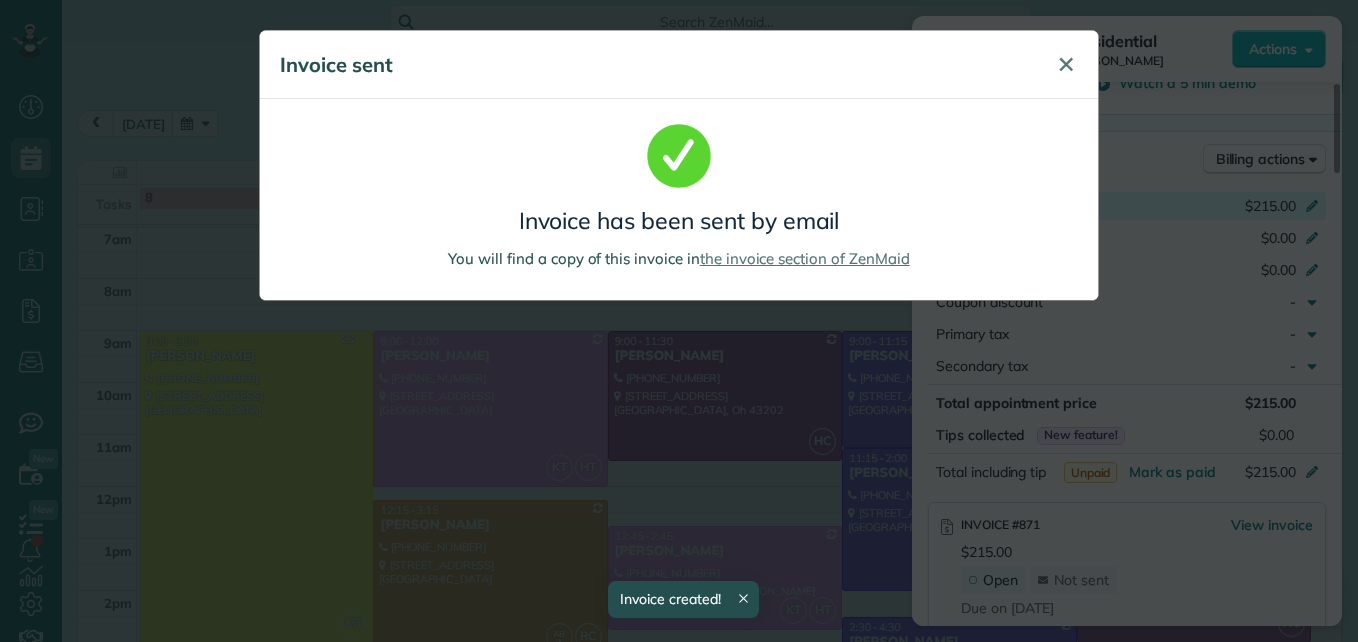 click on "✕" at bounding box center [1066, 64] 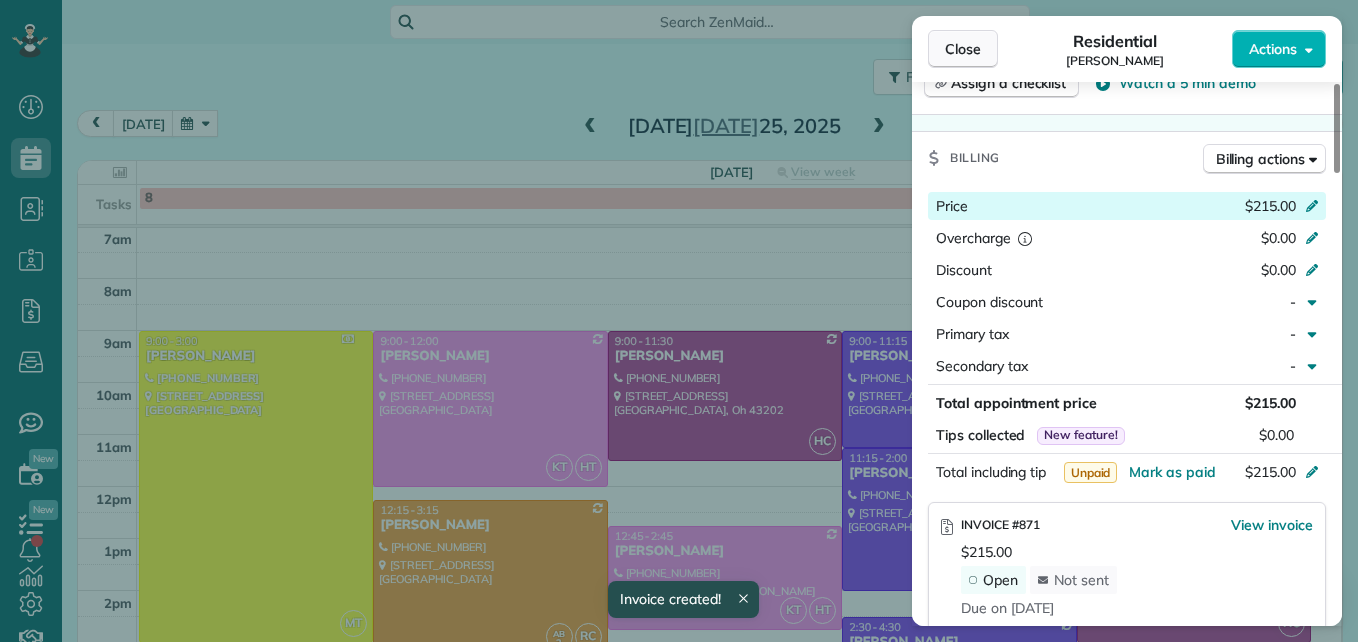 click on "Close" at bounding box center (963, 49) 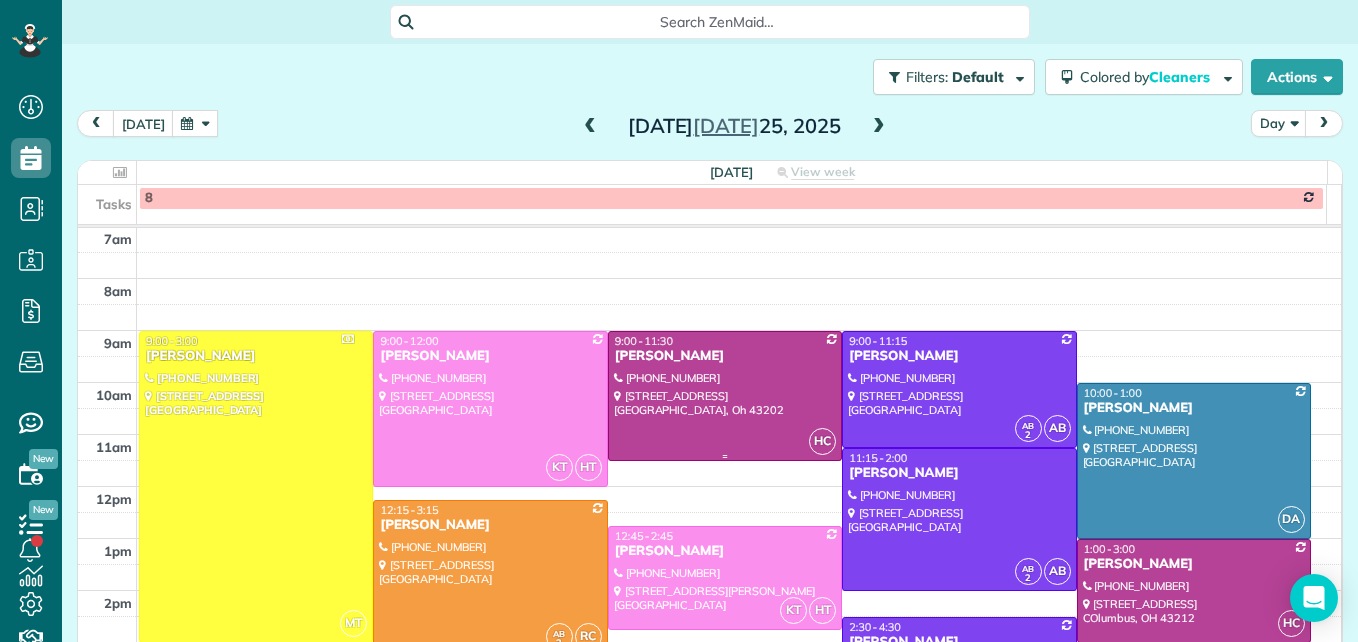 click at bounding box center (725, 396) 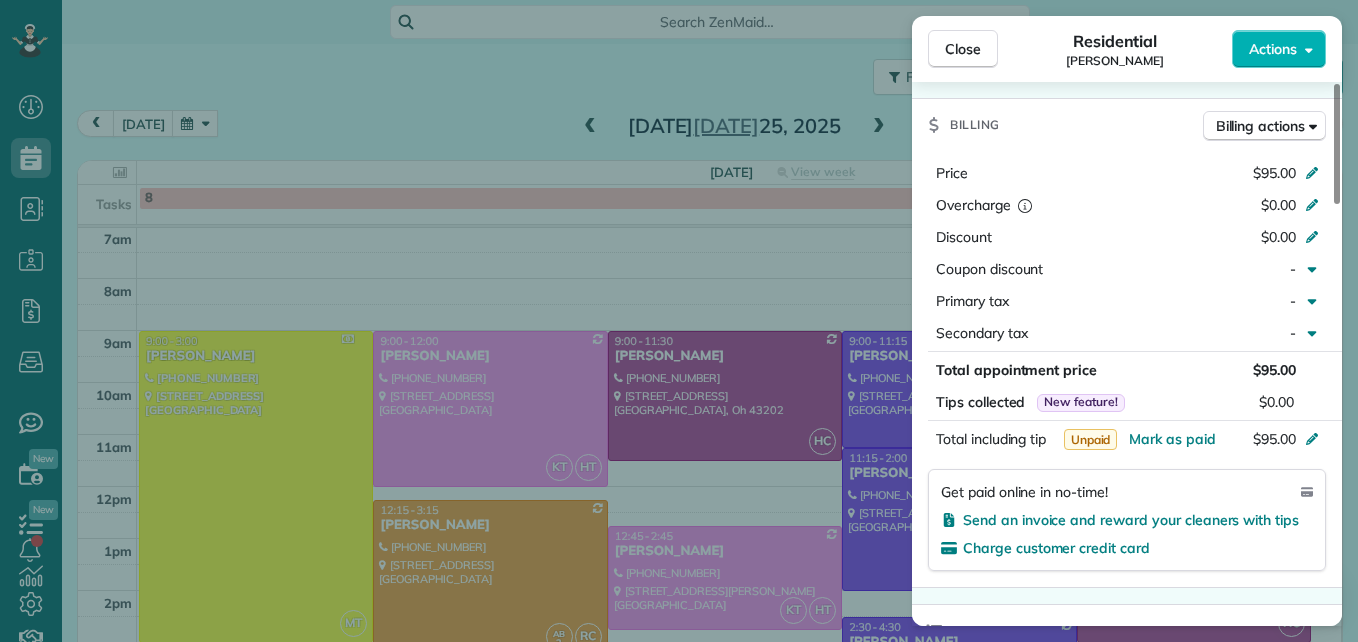 scroll, scrollTop: 1000, scrollLeft: 0, axis: vertical 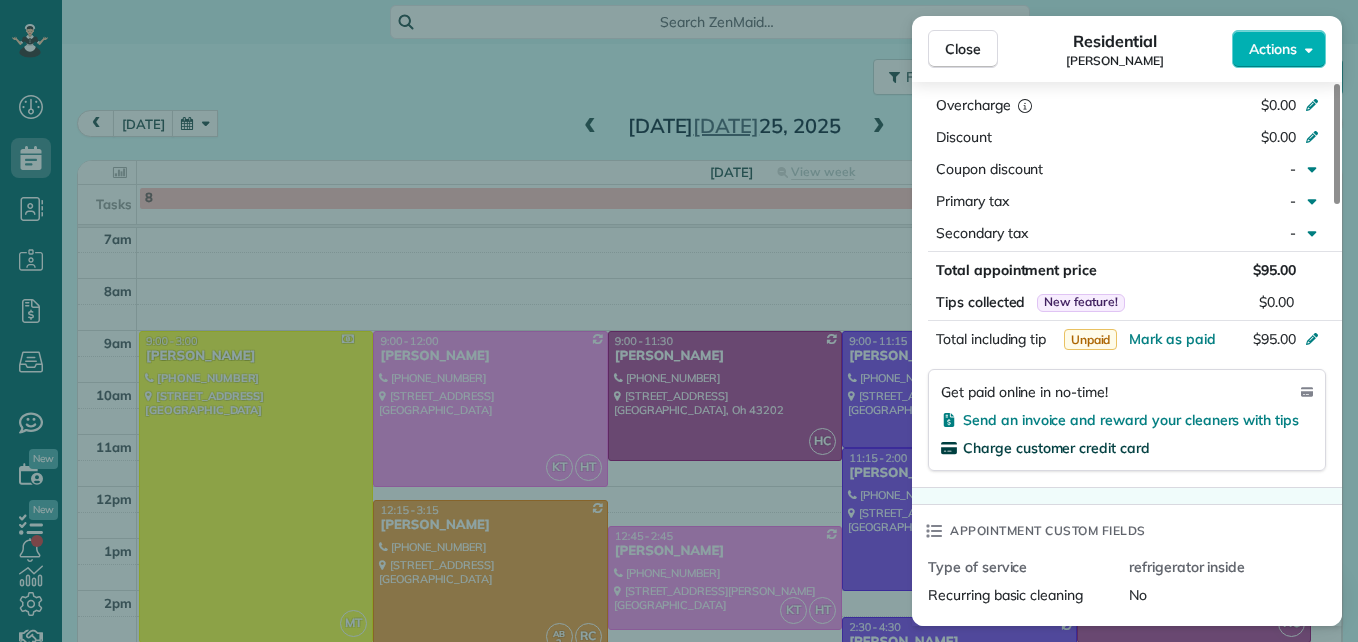 click on "Charge customer credit card" at bounding box center [1056, 448] 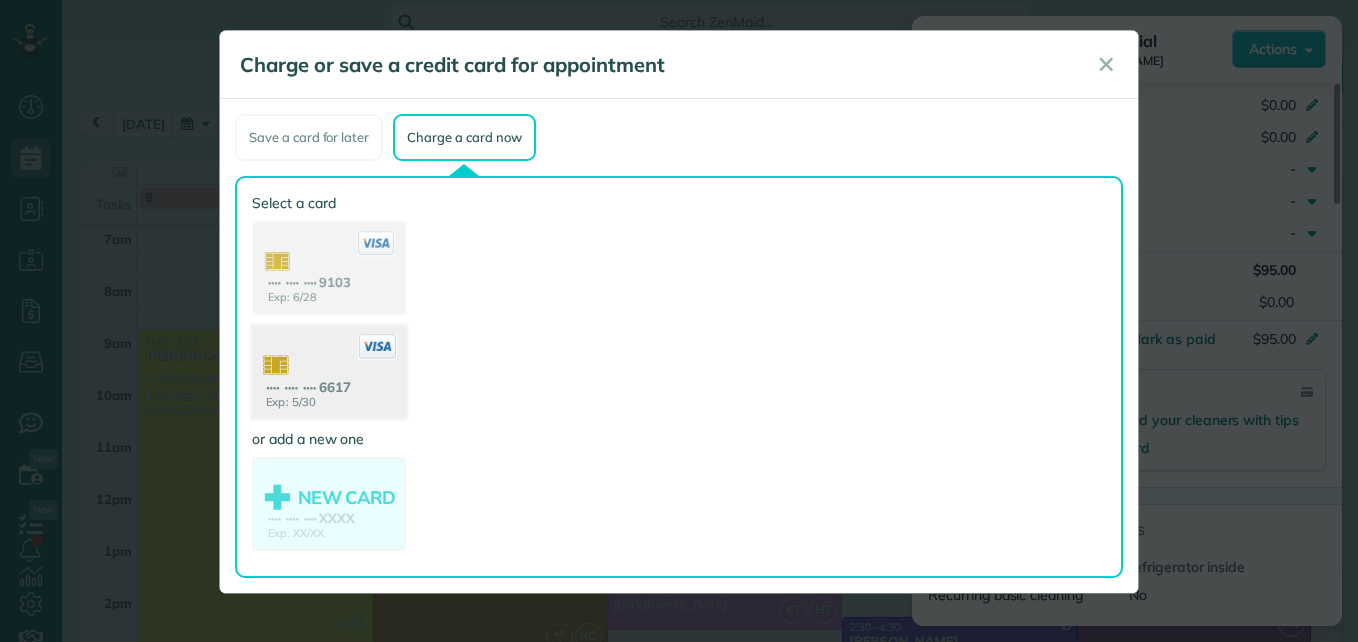 click 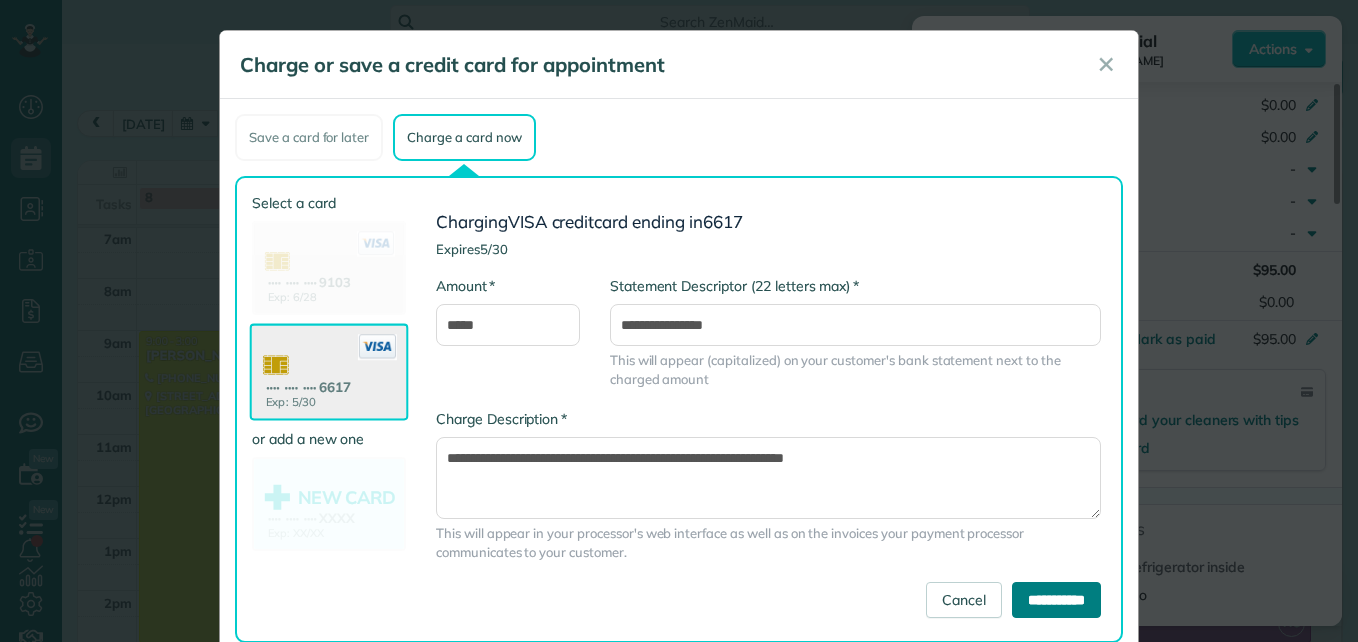 click on "**********" at bounding box center (1056, 600) 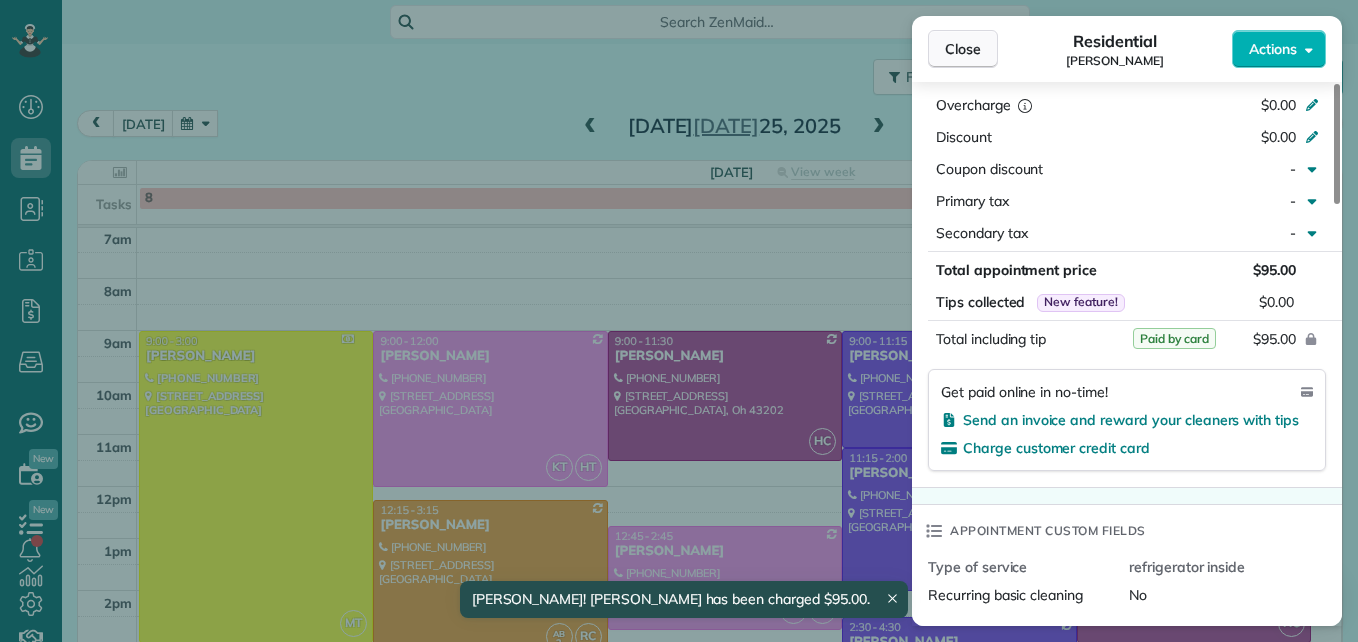 click on "Close" at bounding box center [963, 49] 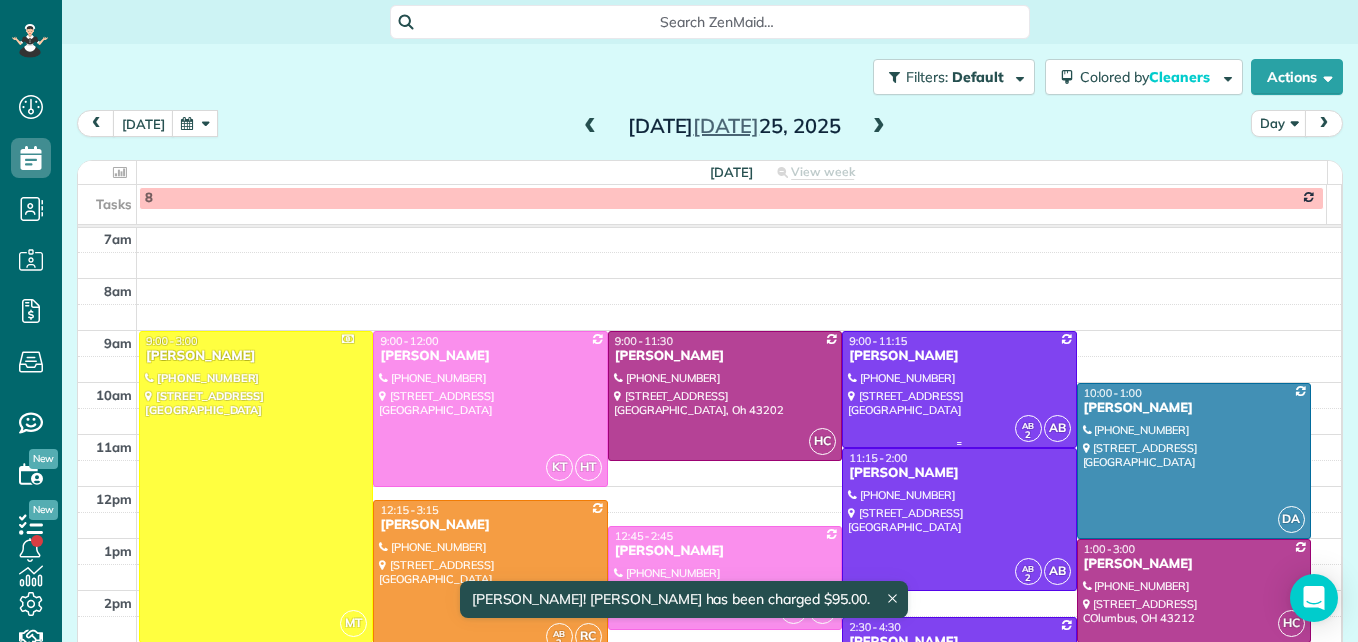 click at bounding box center [959, 389] 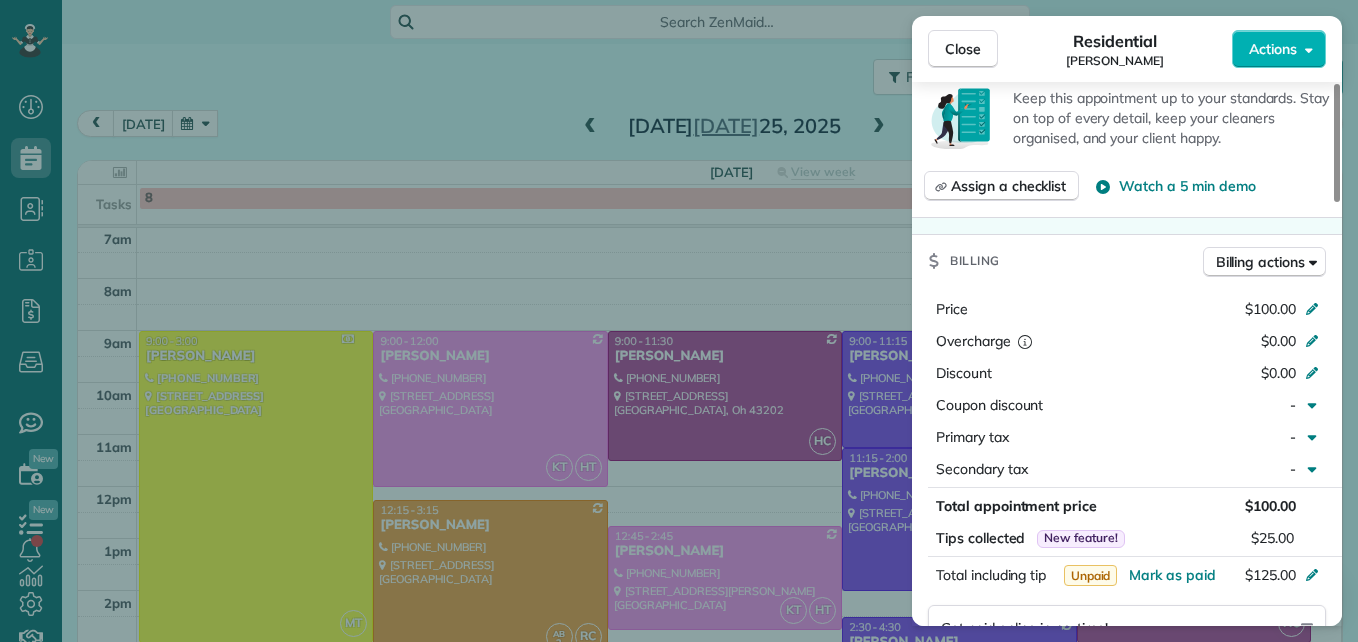 scroll, scrollTop: 900, scrollLeft: 0, axis: vertical 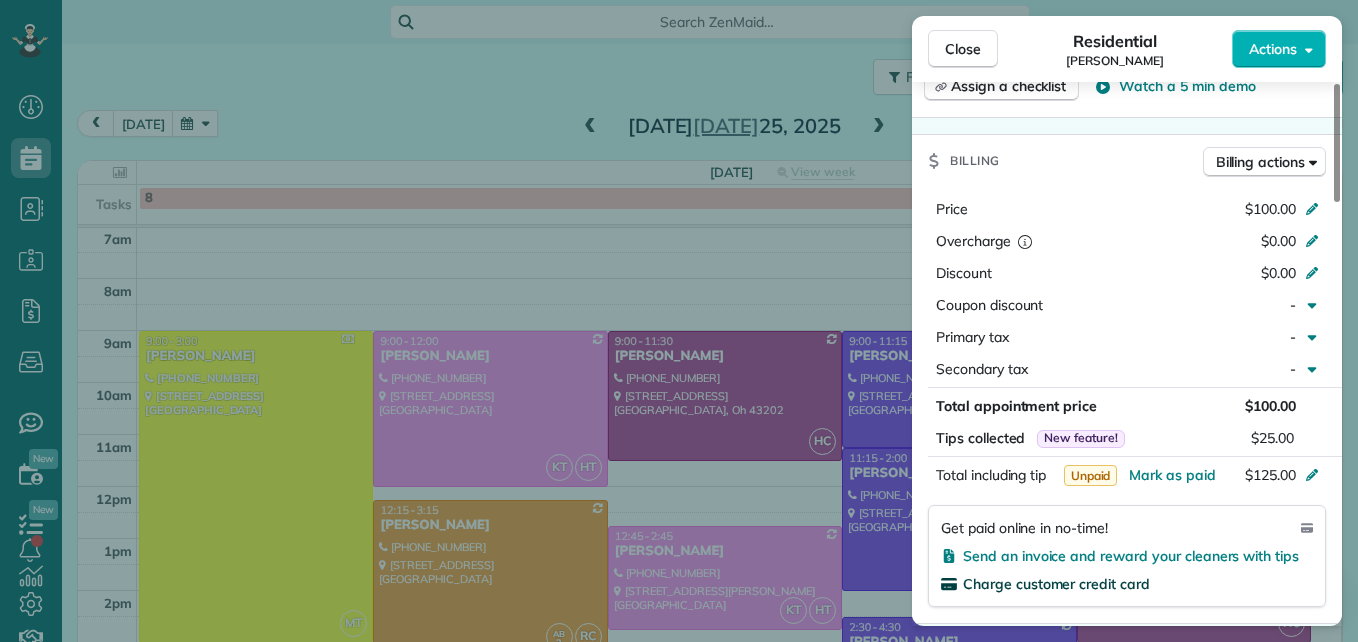 click on "Charge customer credit card" at bounding box center [1056, 584] 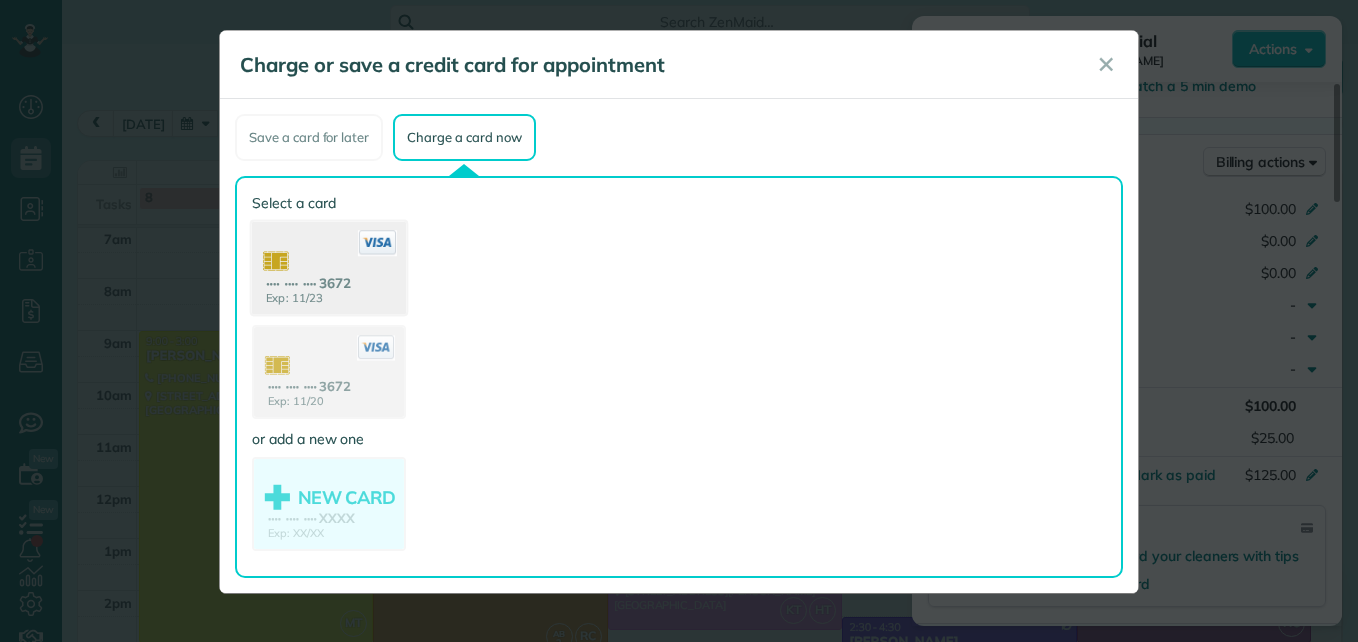 click 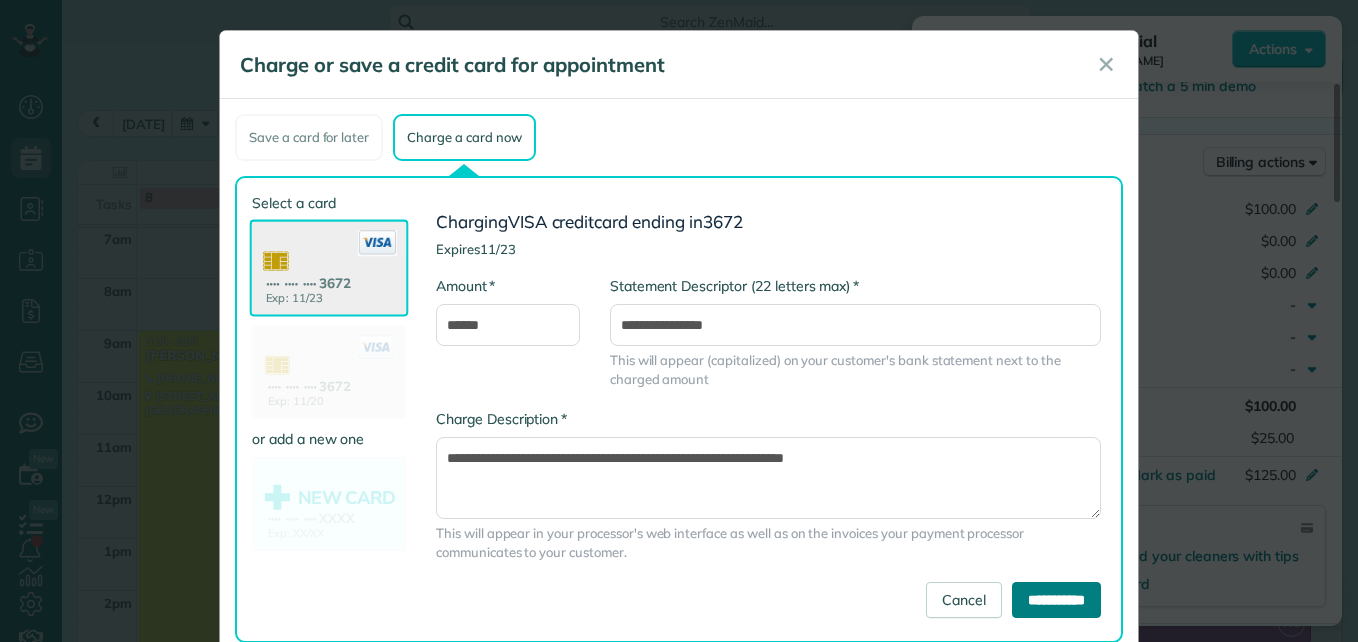click on "**********" at bounding box center (1056, 600) 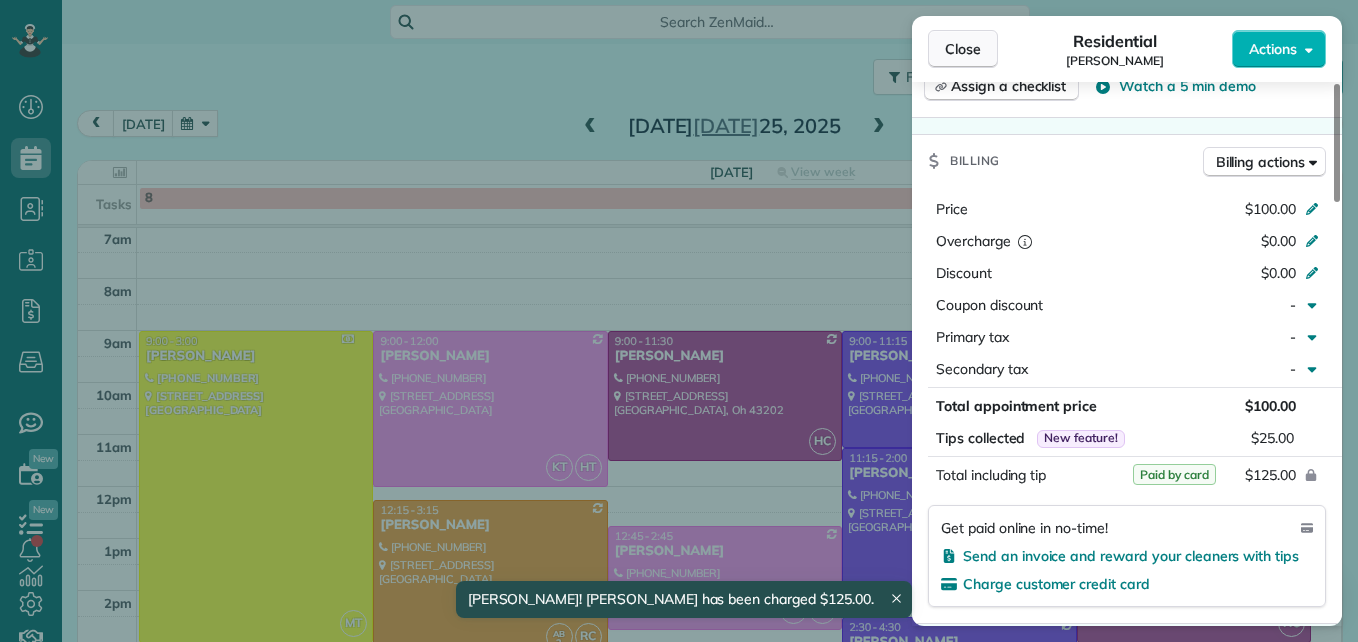 click on "Close" at bounding box center (963, 49) 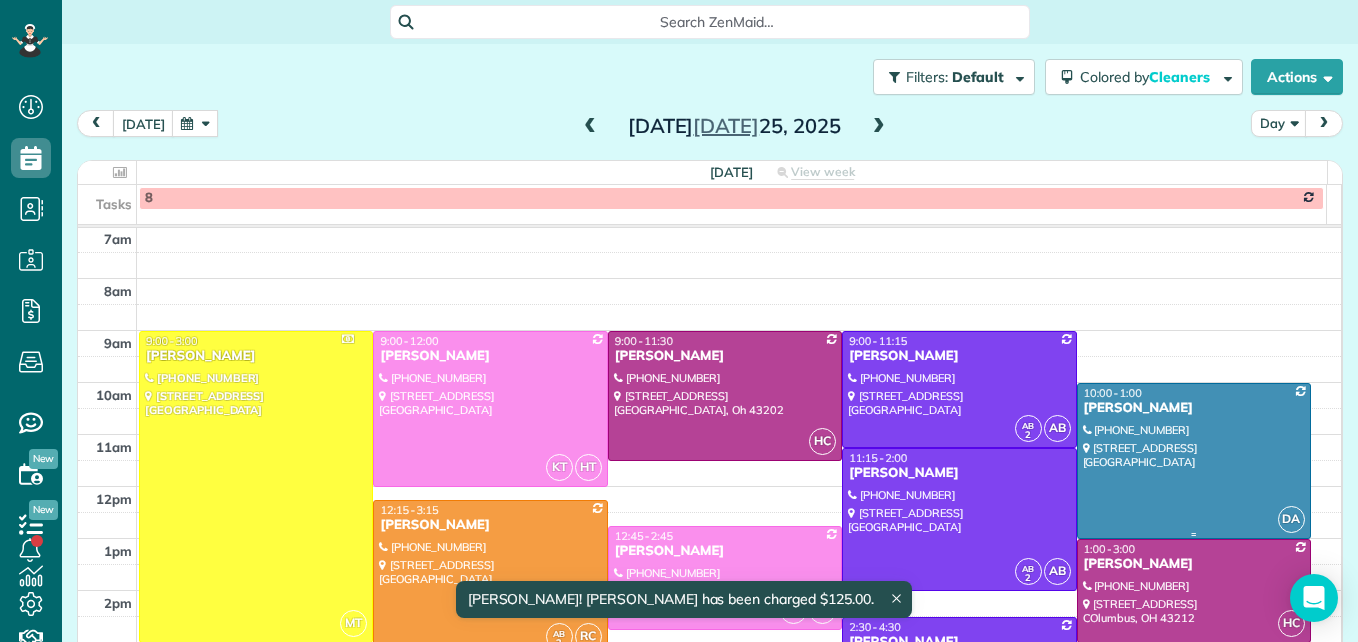 click at bounding box center (1194, 461) 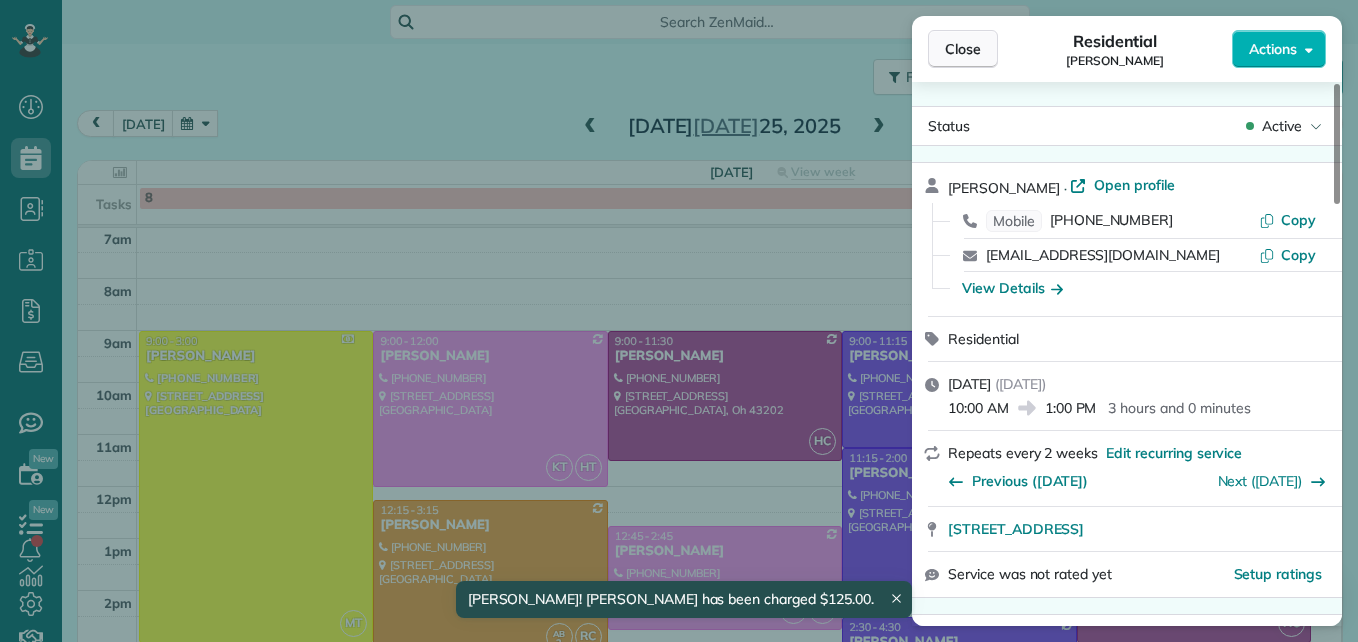 click on "Close" at bounding box center (963, 49) 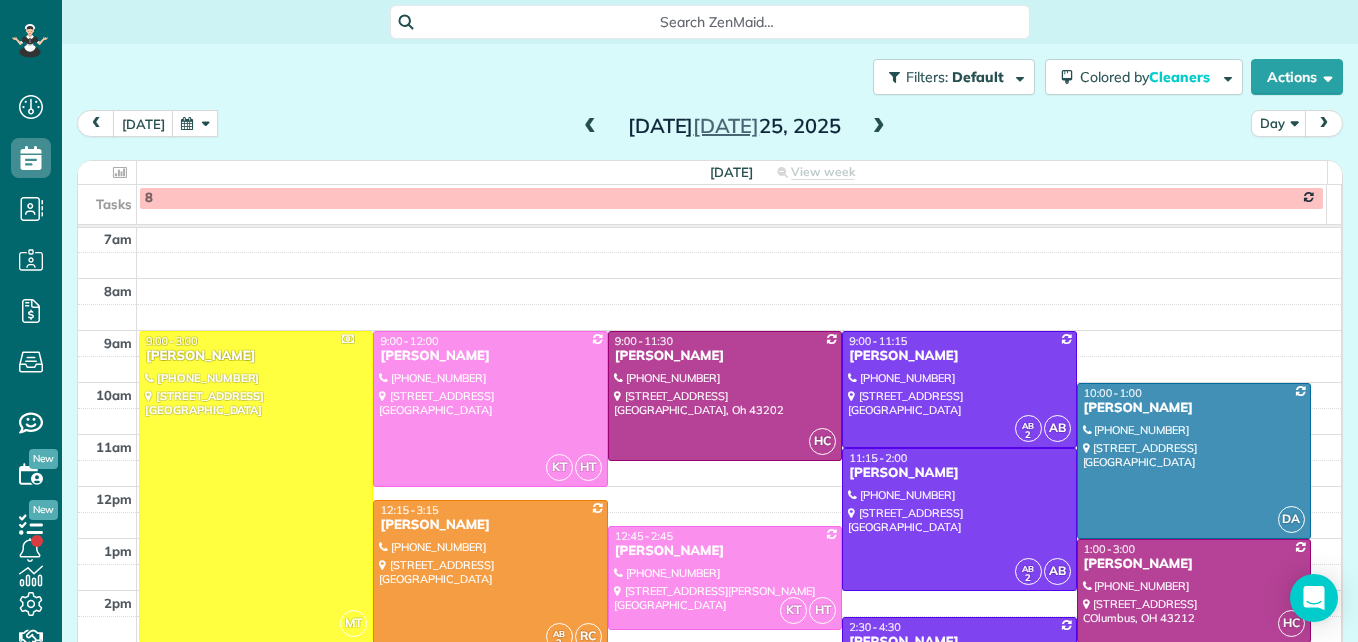 click at bounding box center [490, 578] 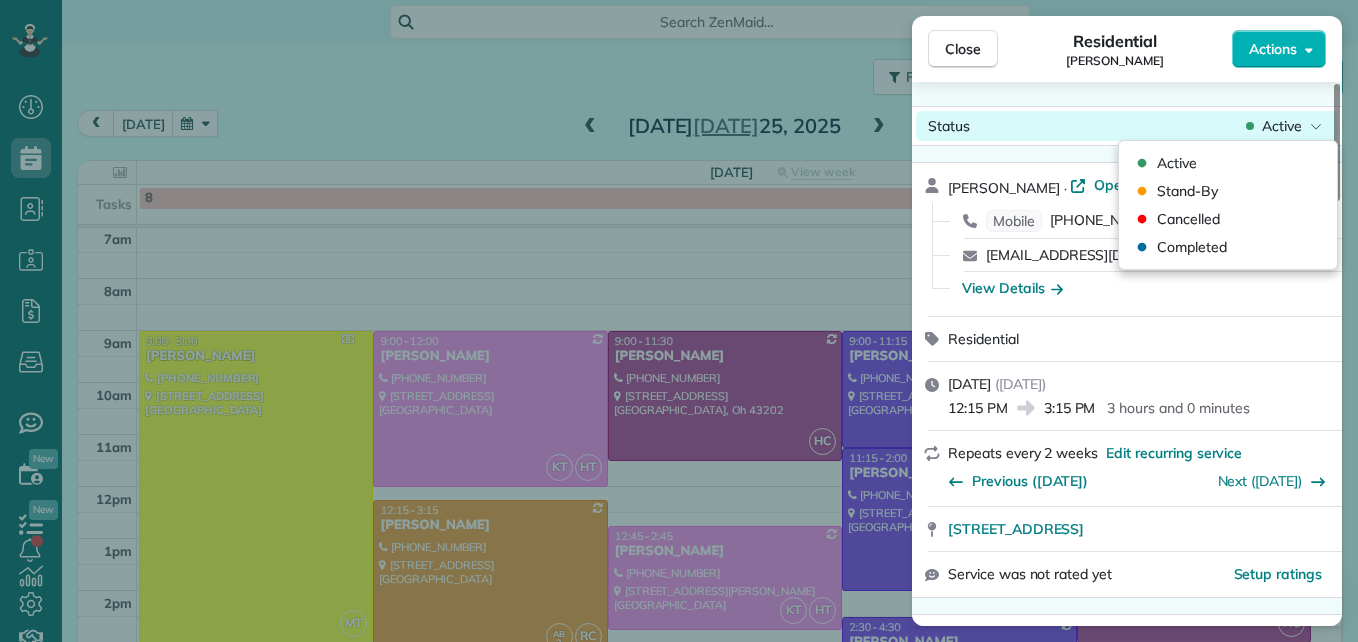 click on "Active" at bounding box center (1282, 126) 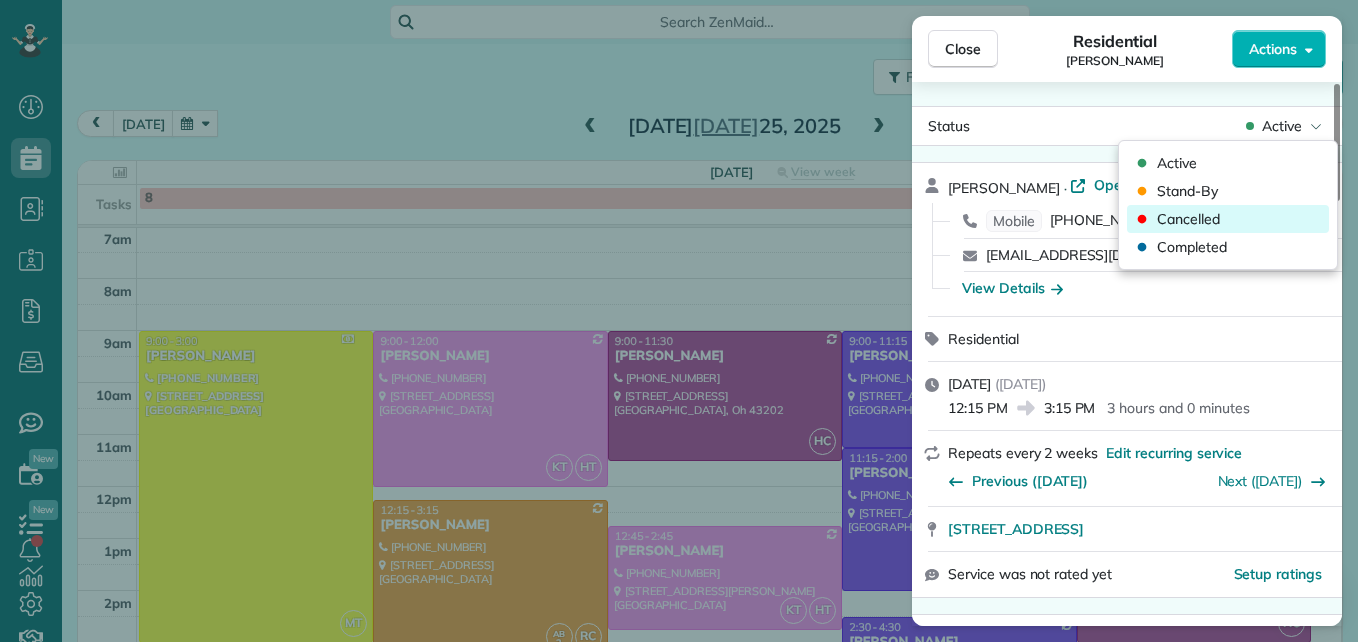 click on "Cancelled" at bounding box center [1228, 219] 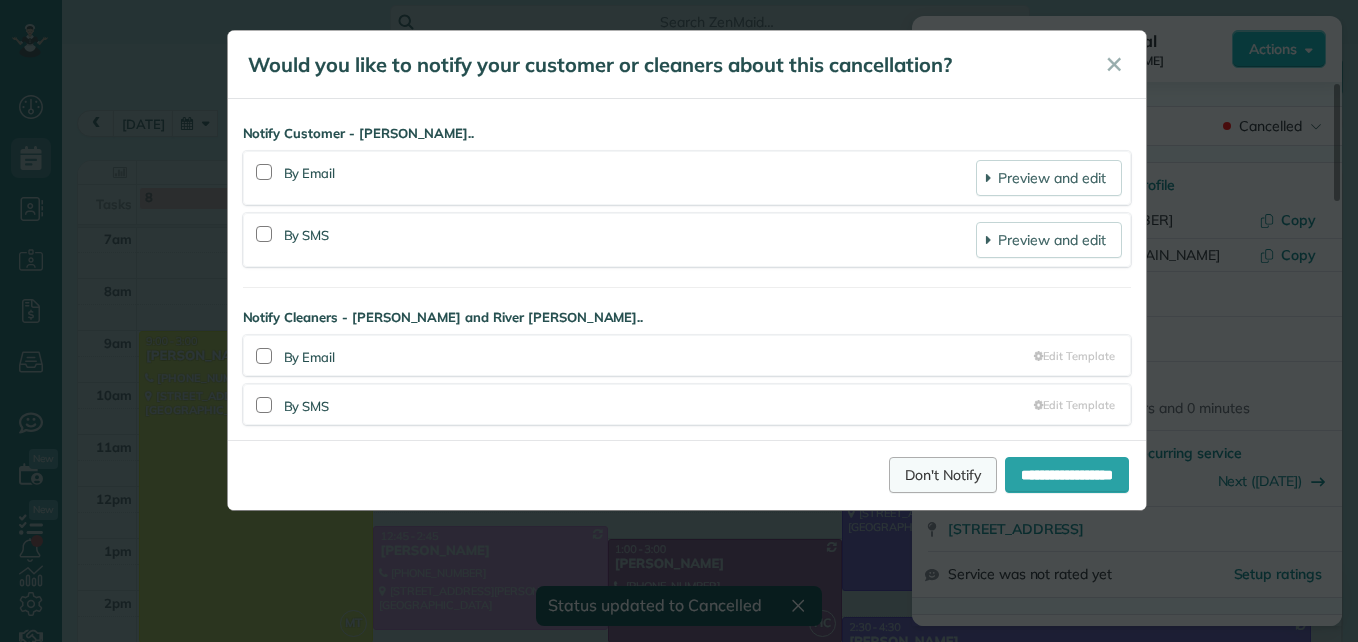 click on "Don't Notify" at bounding box center (943, 475) 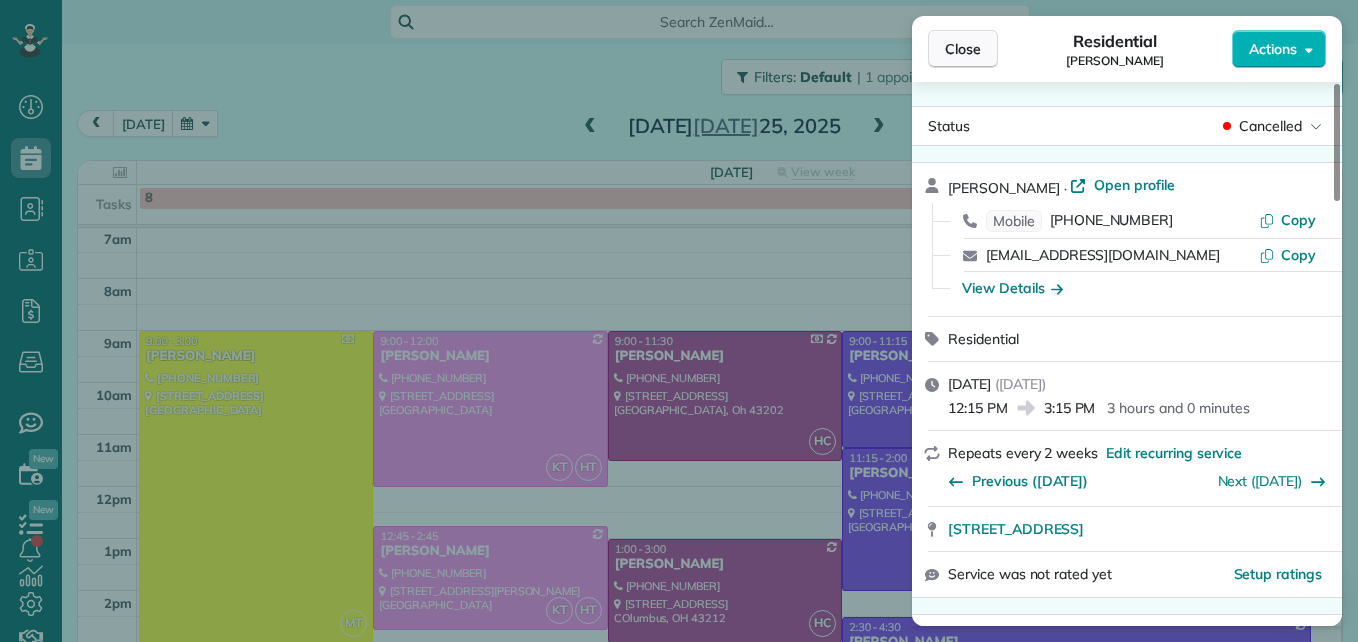 click on "Close" at bounding box center (963, 49) 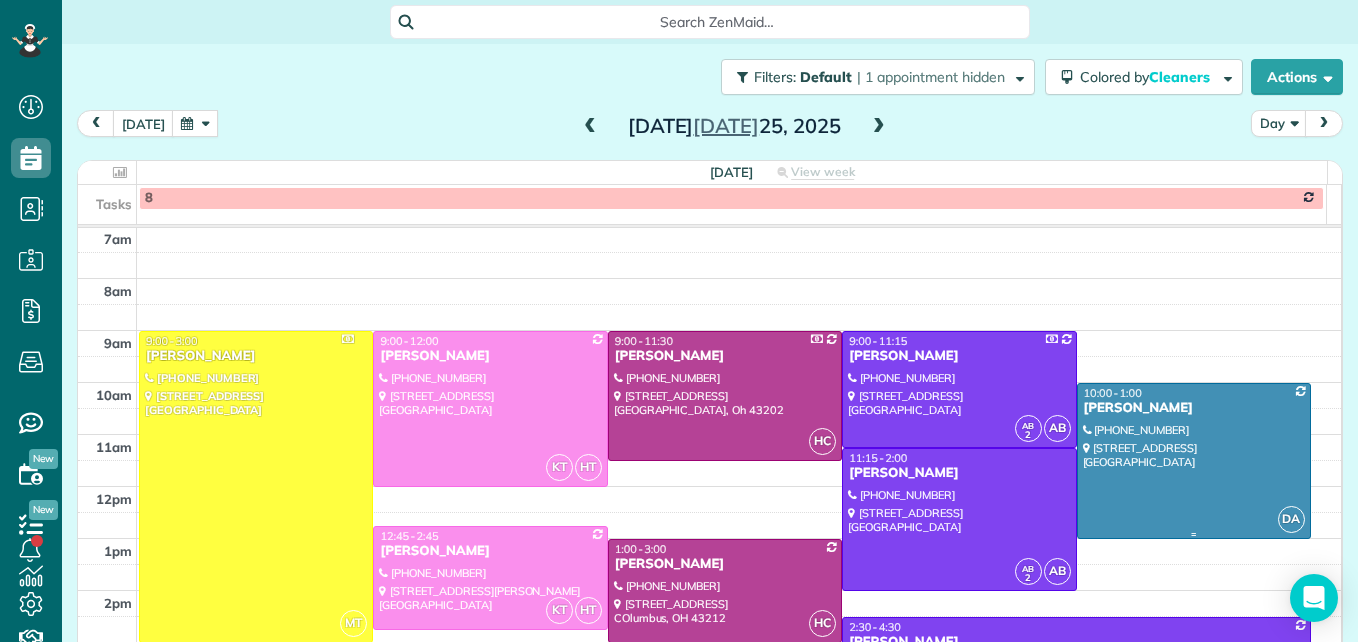 scroll, scrollTop: 309, scrollLeft: 0, axis: vertical 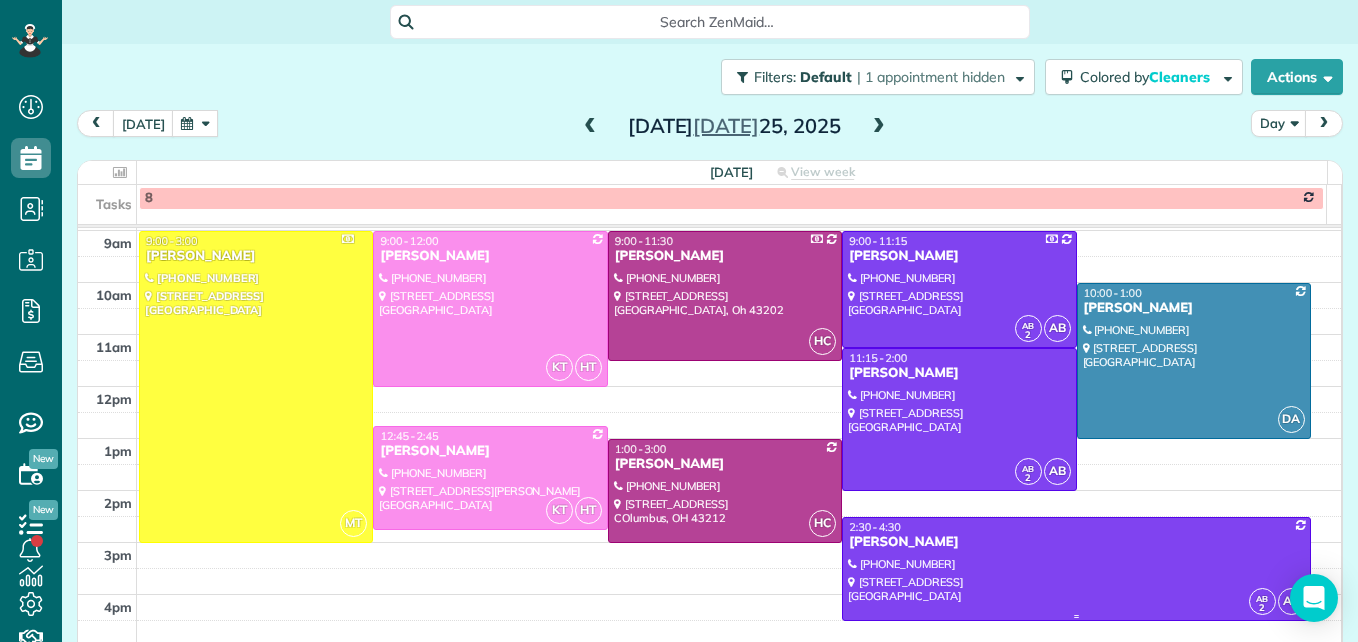 click at bounding box center (1076, 569) 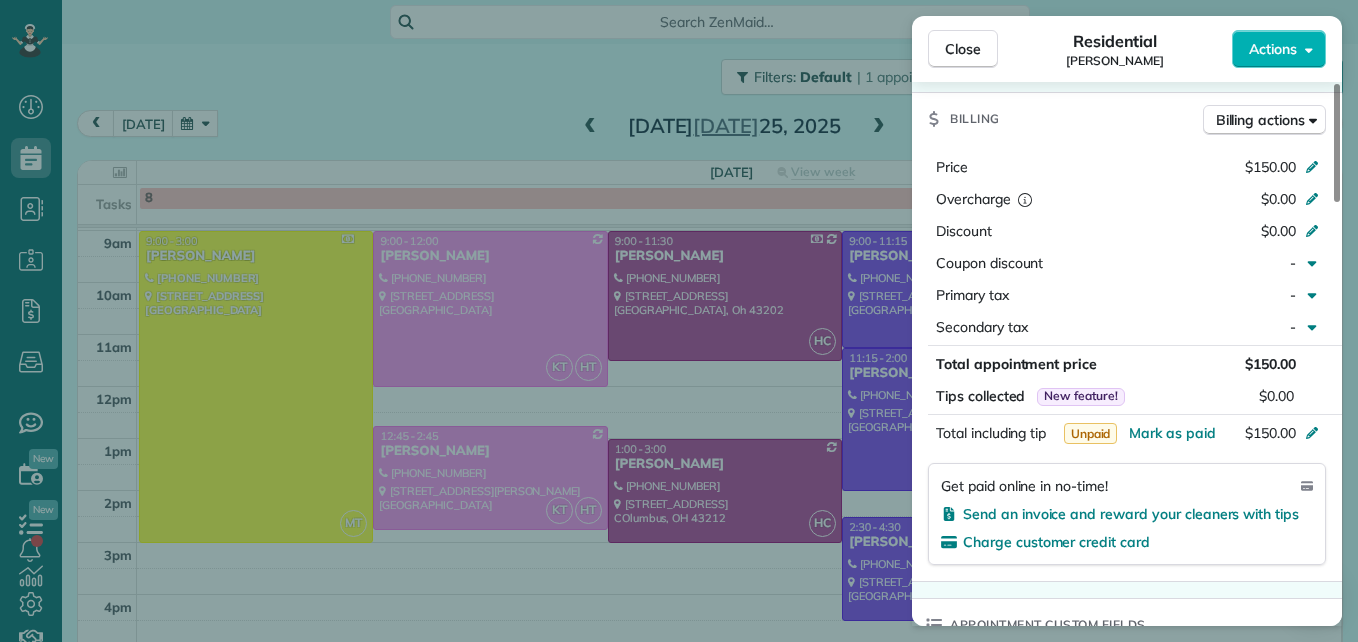 scroll, scrollTop: 1000, scrollLeft: 0, axis: vertical 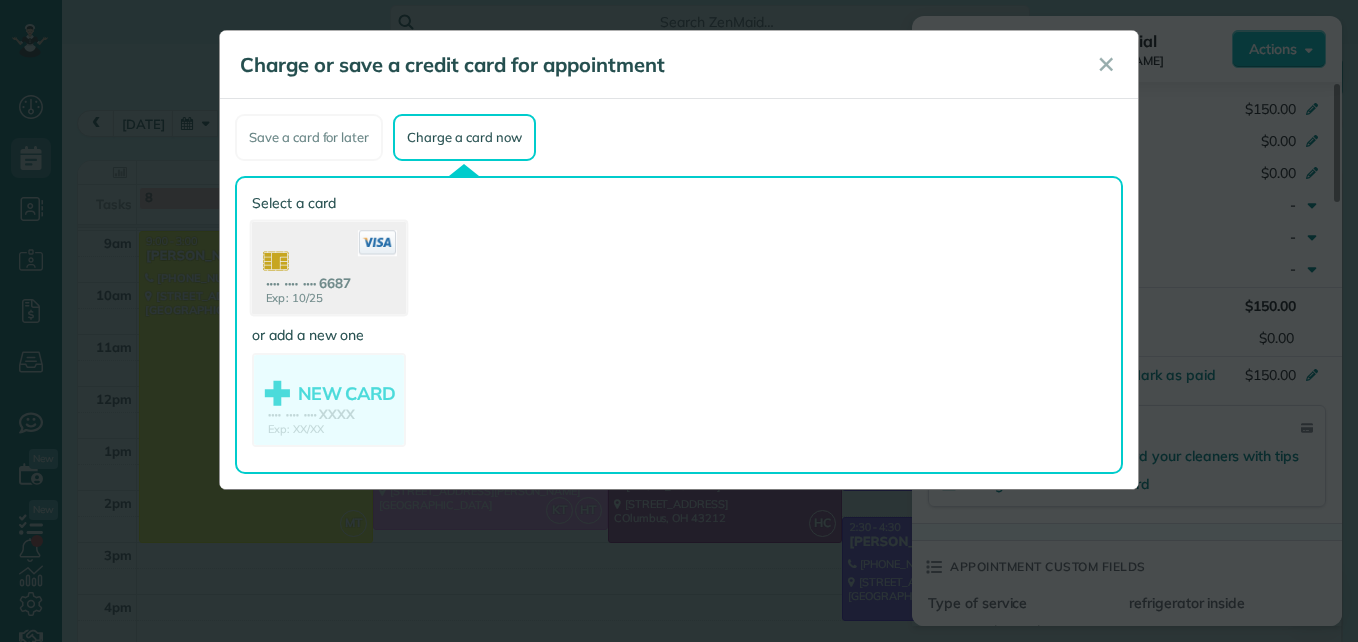 click 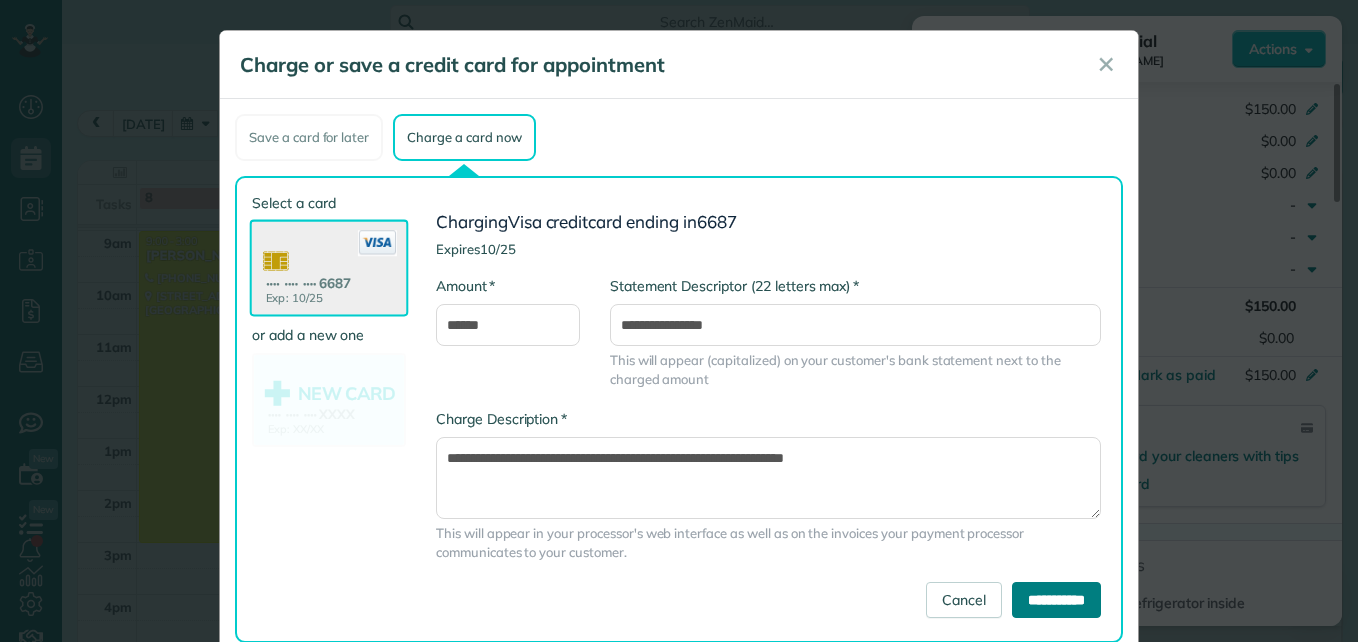 click on "**********" at bounding box center (1056, 600) 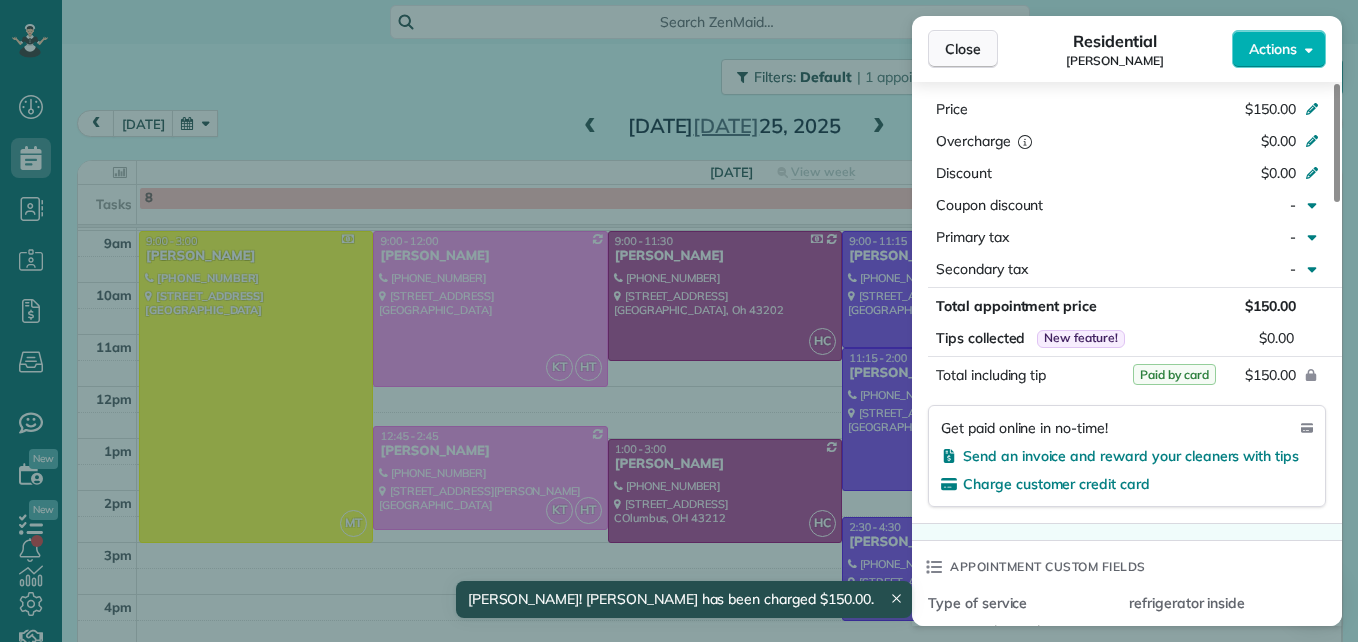 click on "Close" at bounding box center [963, 49] 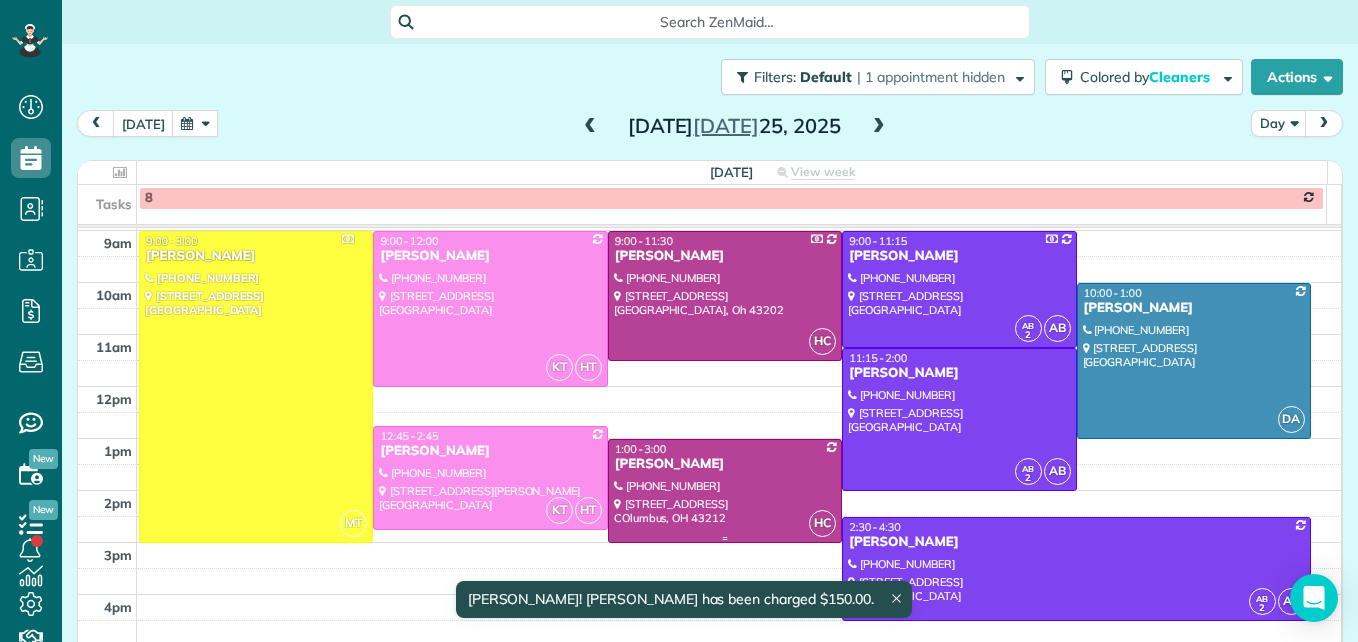 click at bounding box center (725, 491) 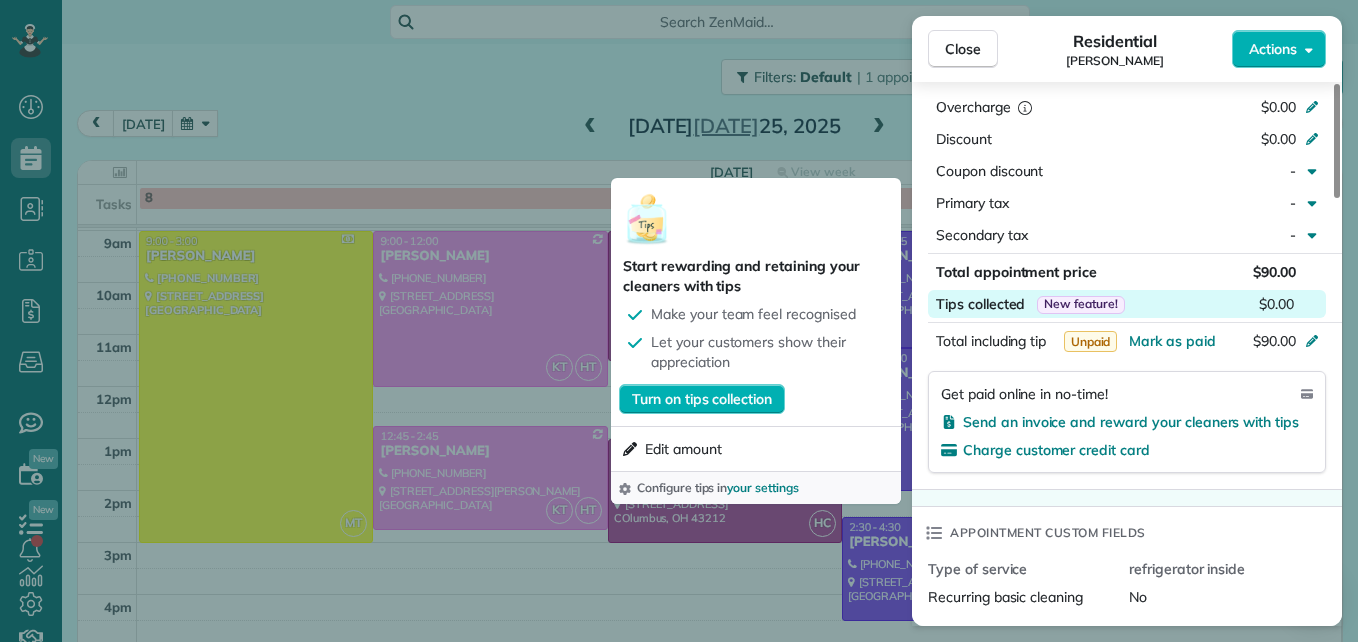 scroll, scrollTop: 1000, scrollLeft: 0, axis: vertical 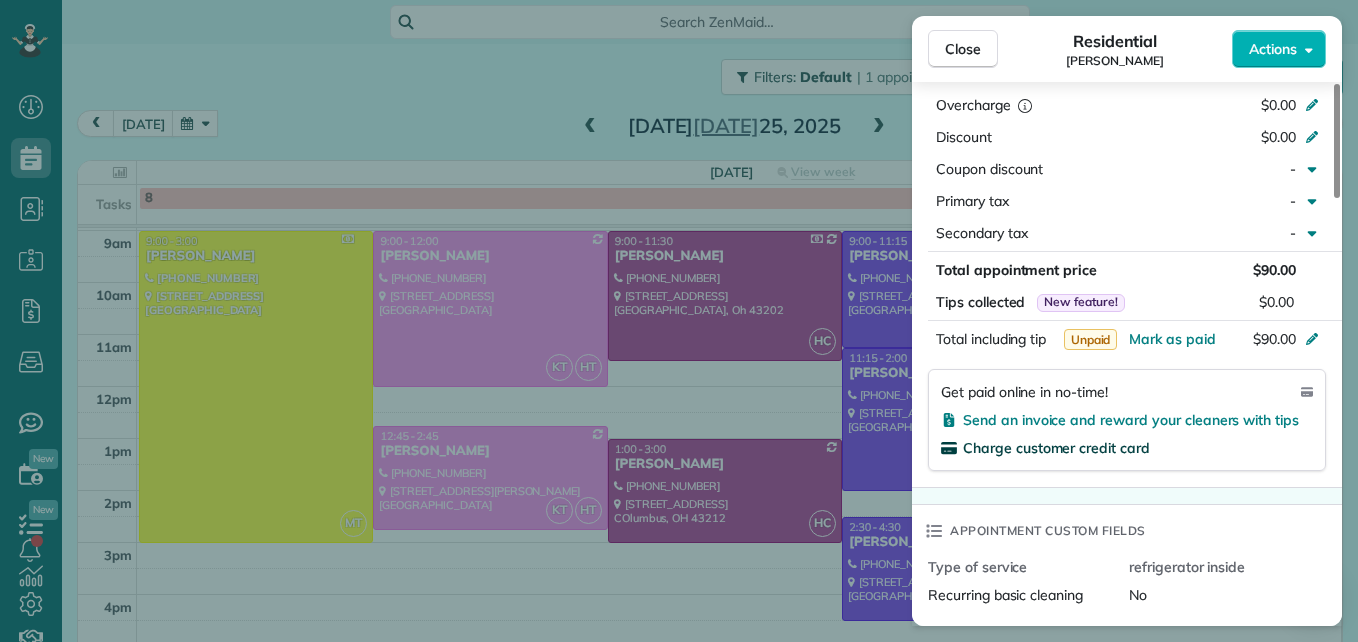 click on "Charge customer credit card" at bounding box center (1056, 448) 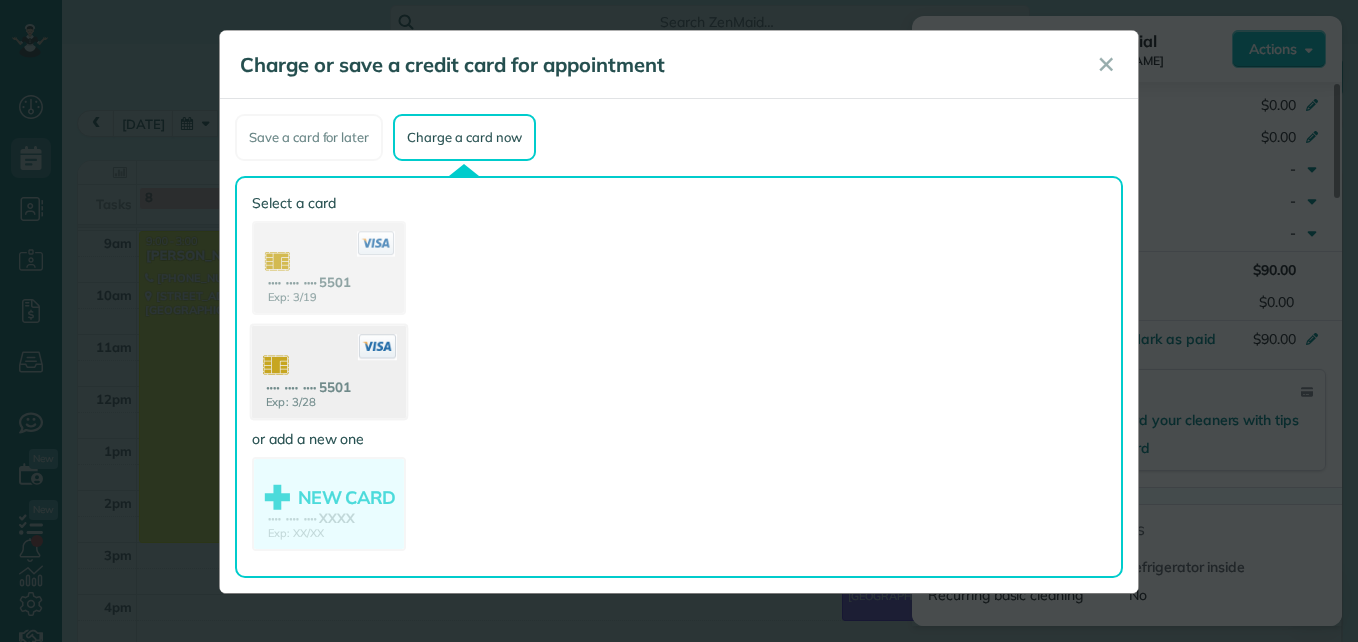 click 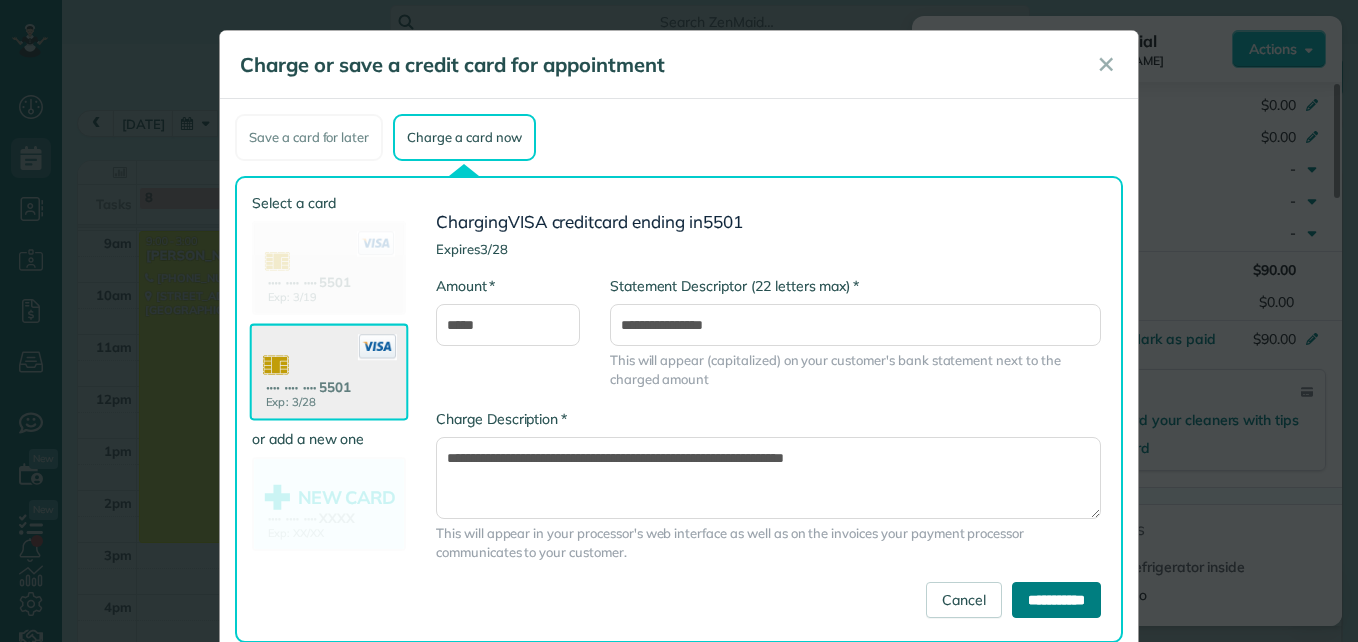 click on "**********" at bounding box center [1056, 600] 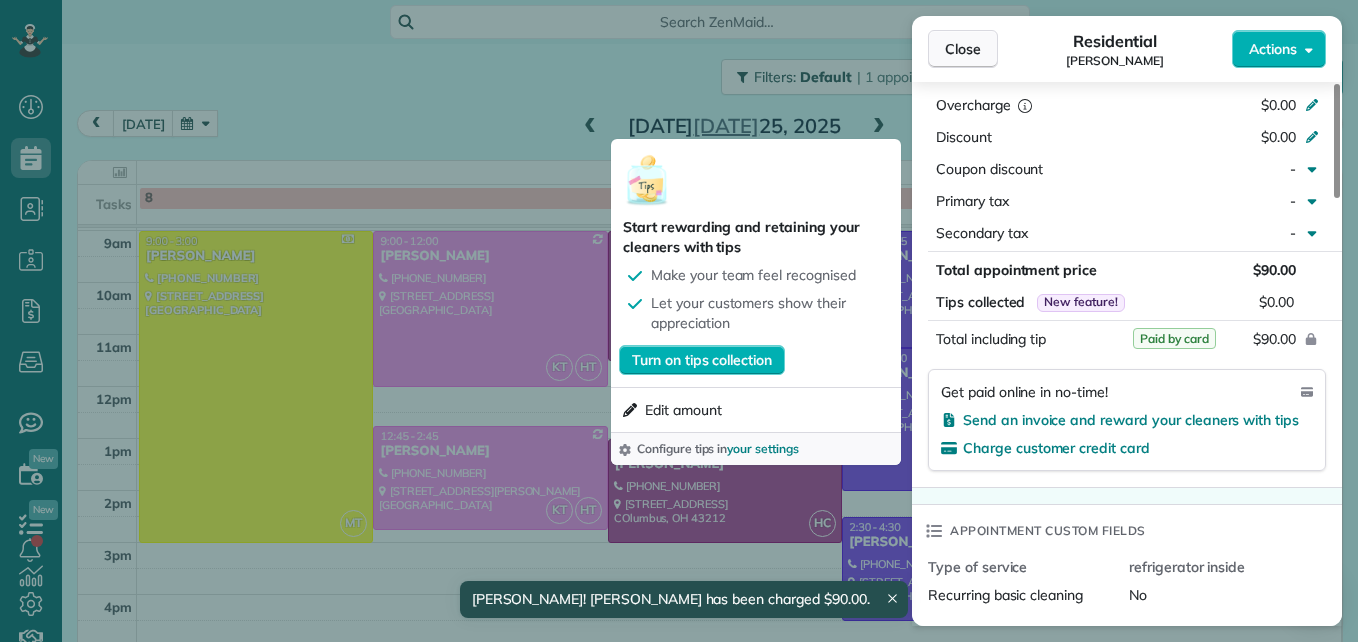 click on "Close" at bounding box center (963, 49) 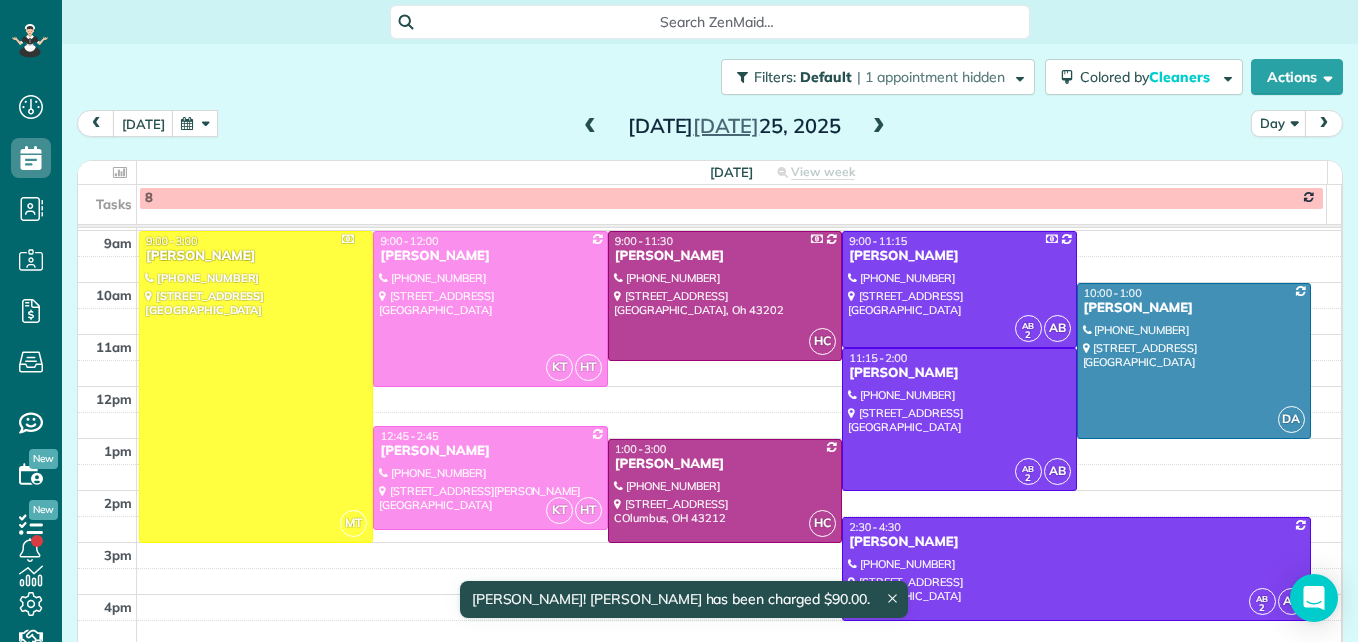click at bounding box center [590, 127] 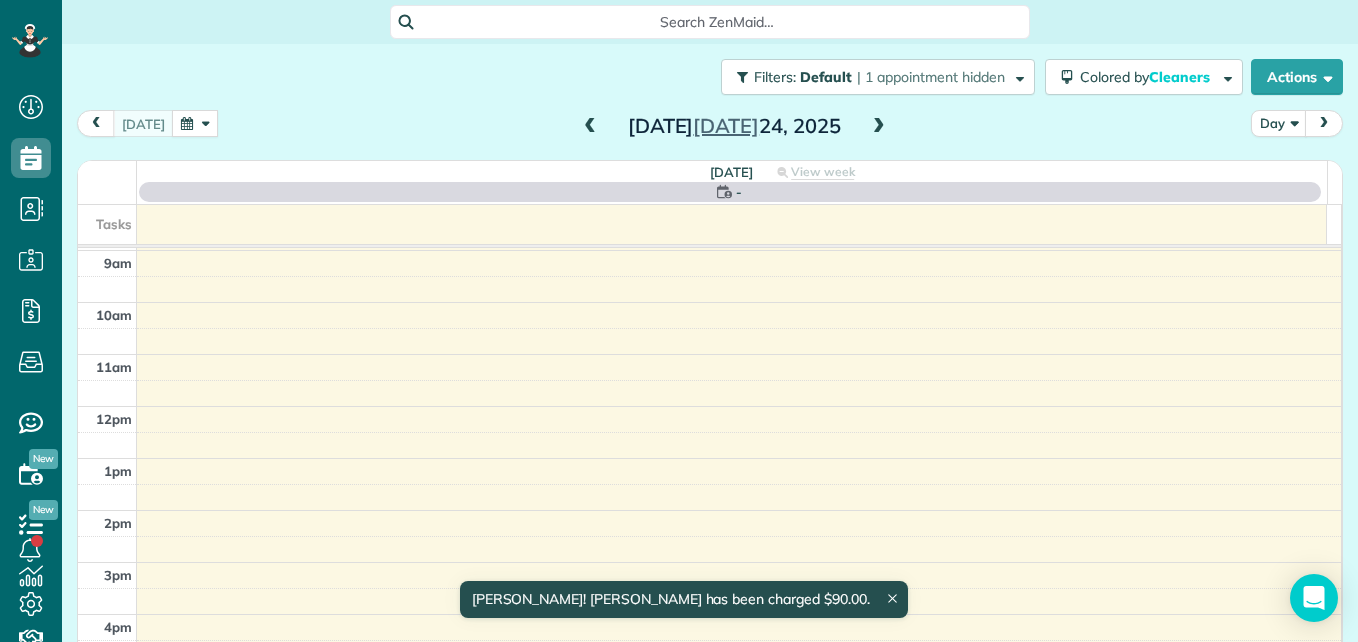 scroll, scrollTop: 209, scrollLeft: 0, axis: vertical 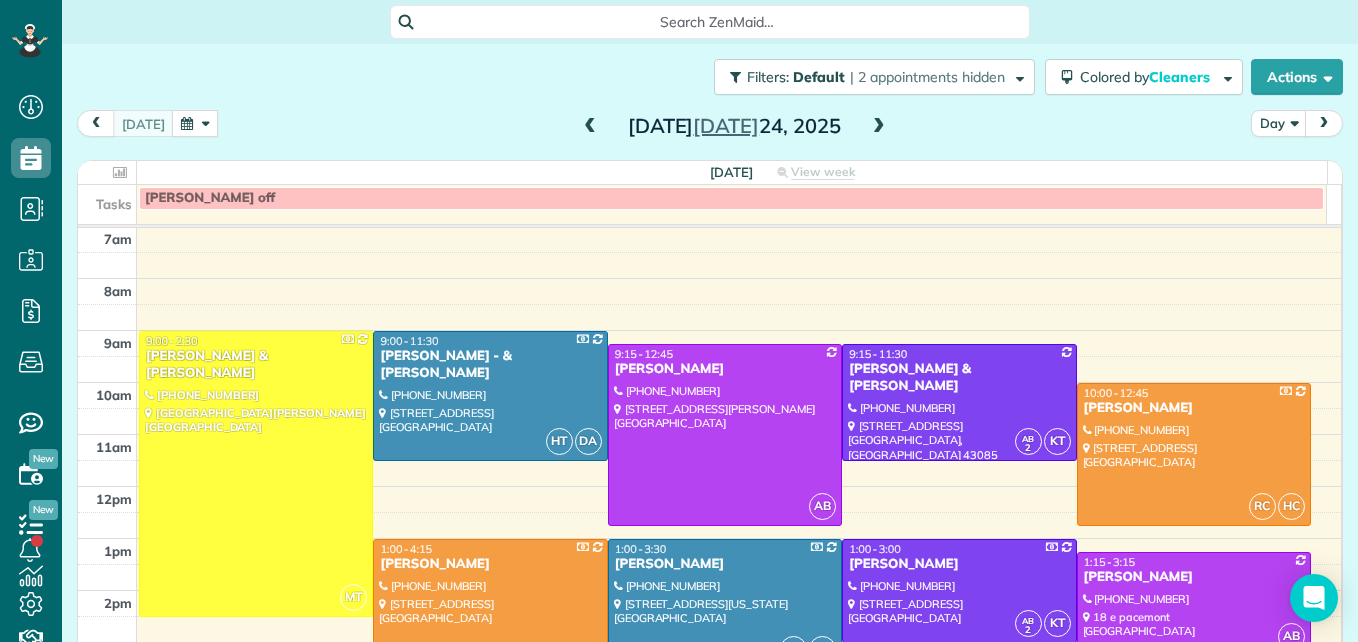 click at bounding box center (879, 127) 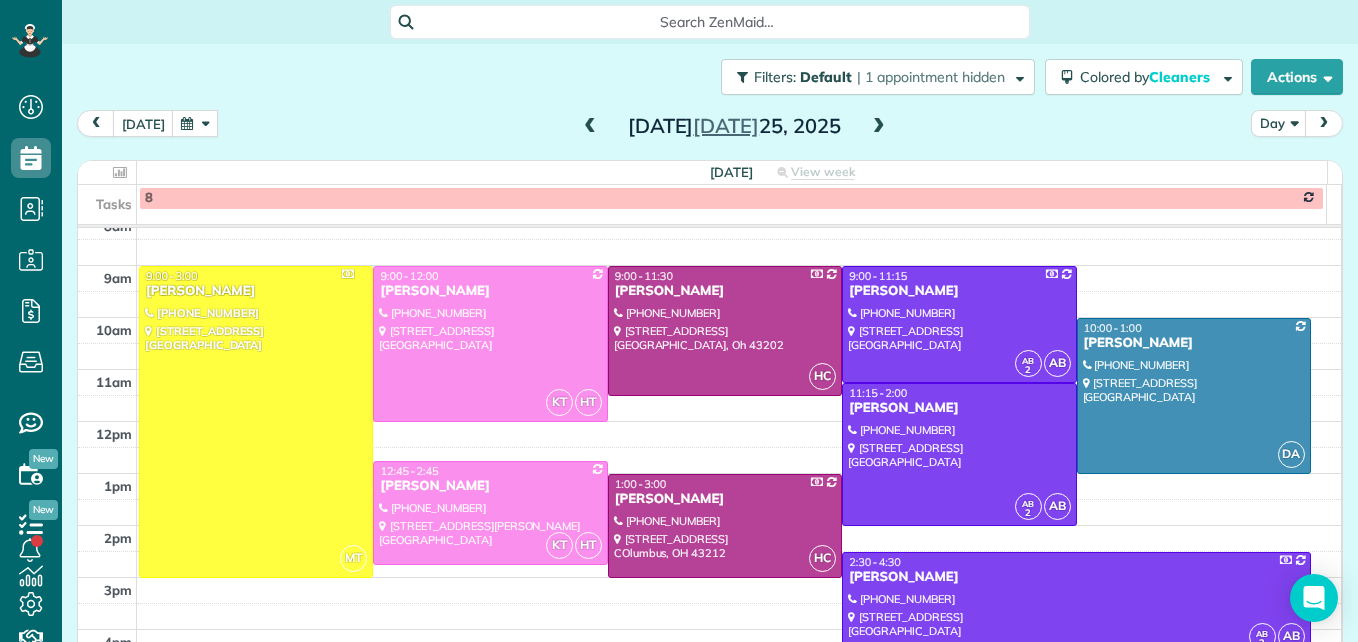 scroll, scrollTop: 309, scrollLeft: 0, axis: vertical 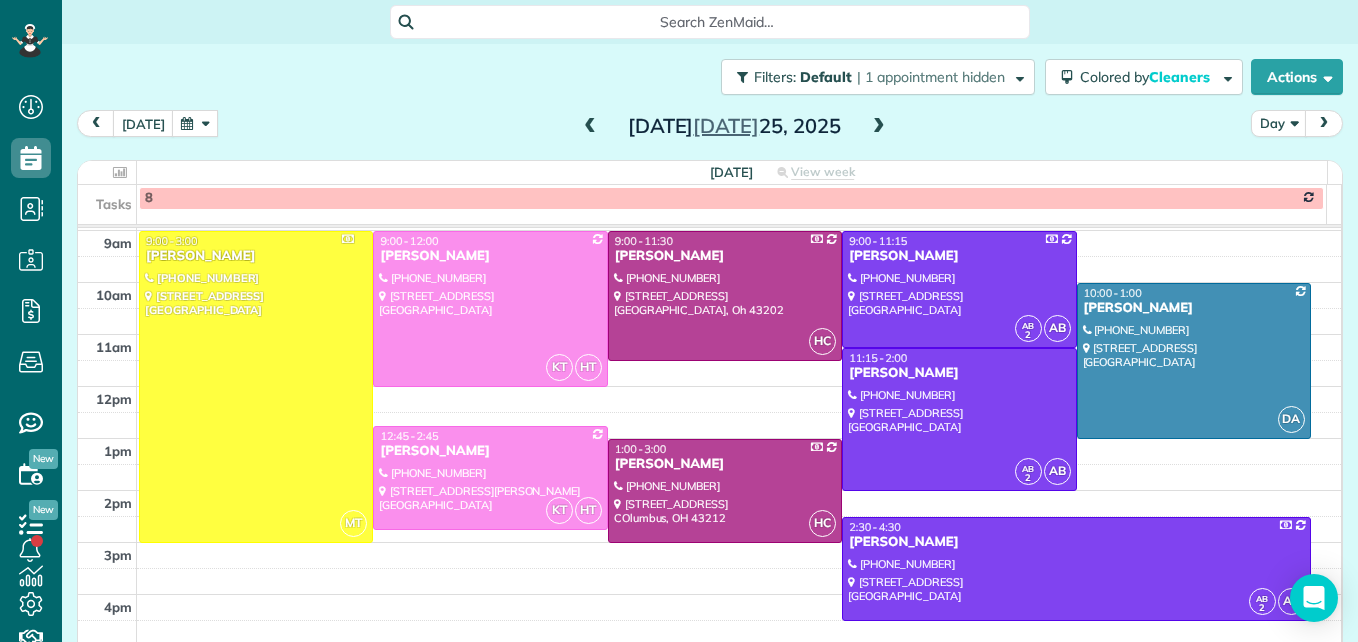 click at bounding box center [590, 127] 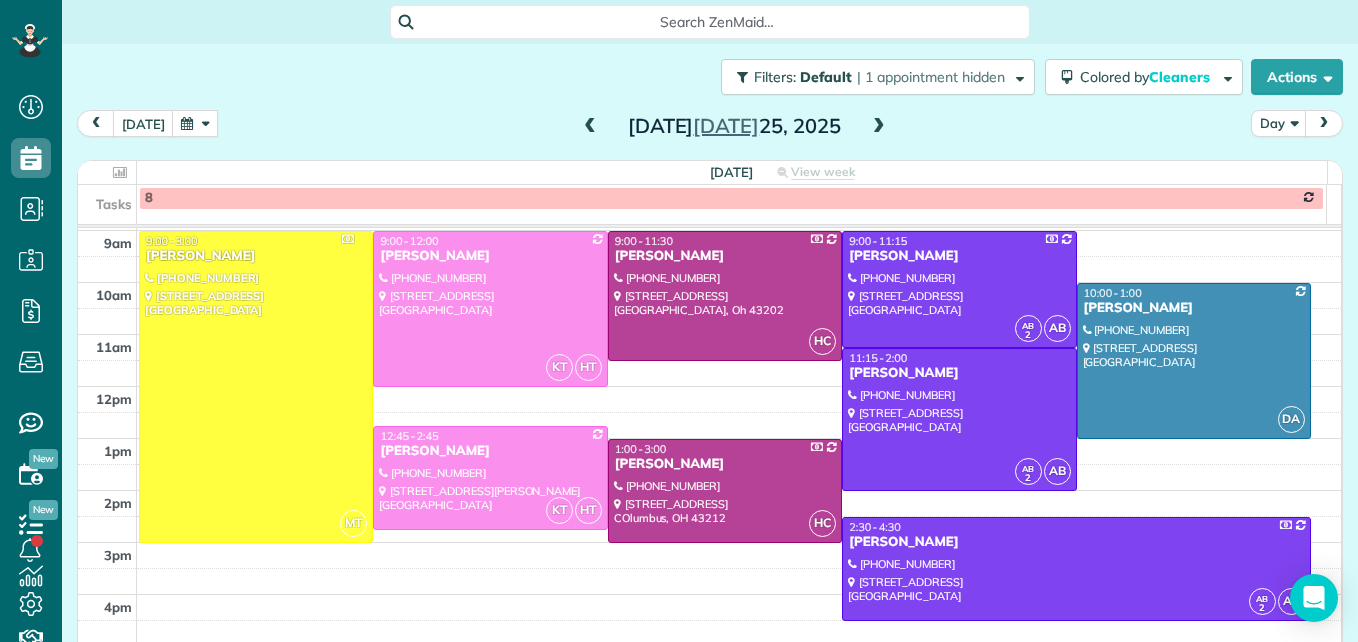 scroll, scrollTop: 209, scrollLeft: 0, axis: vertical 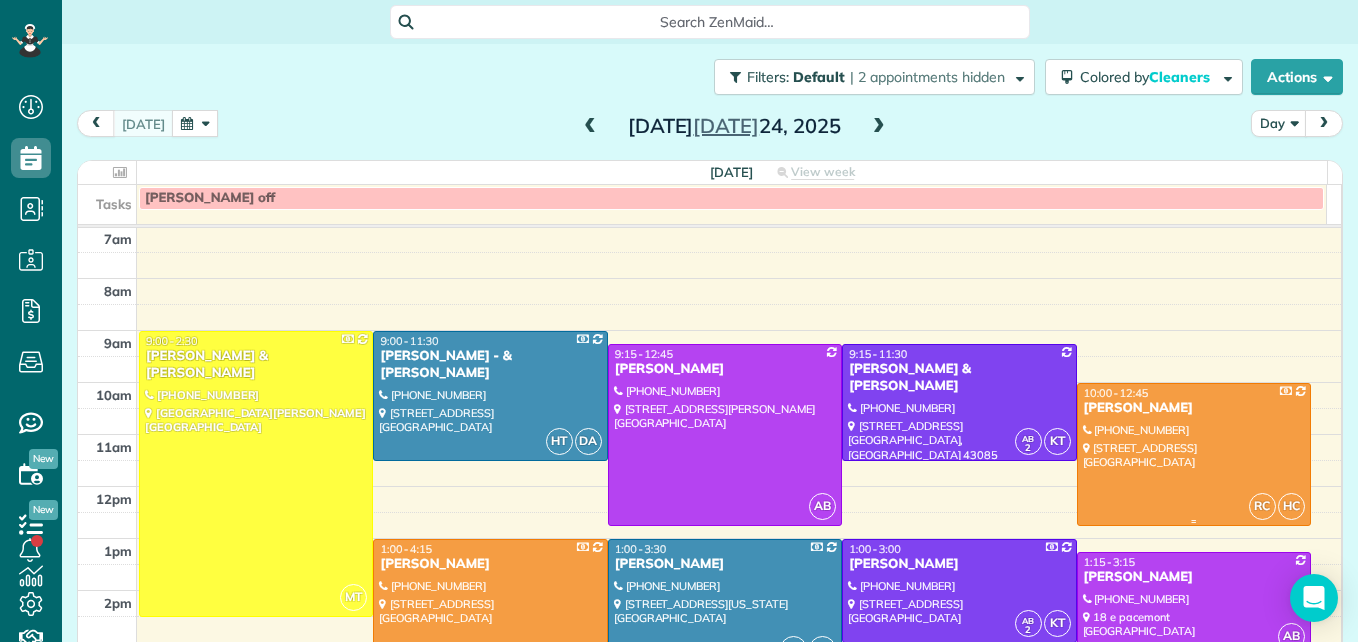 click at bounding box center [1194, 521] 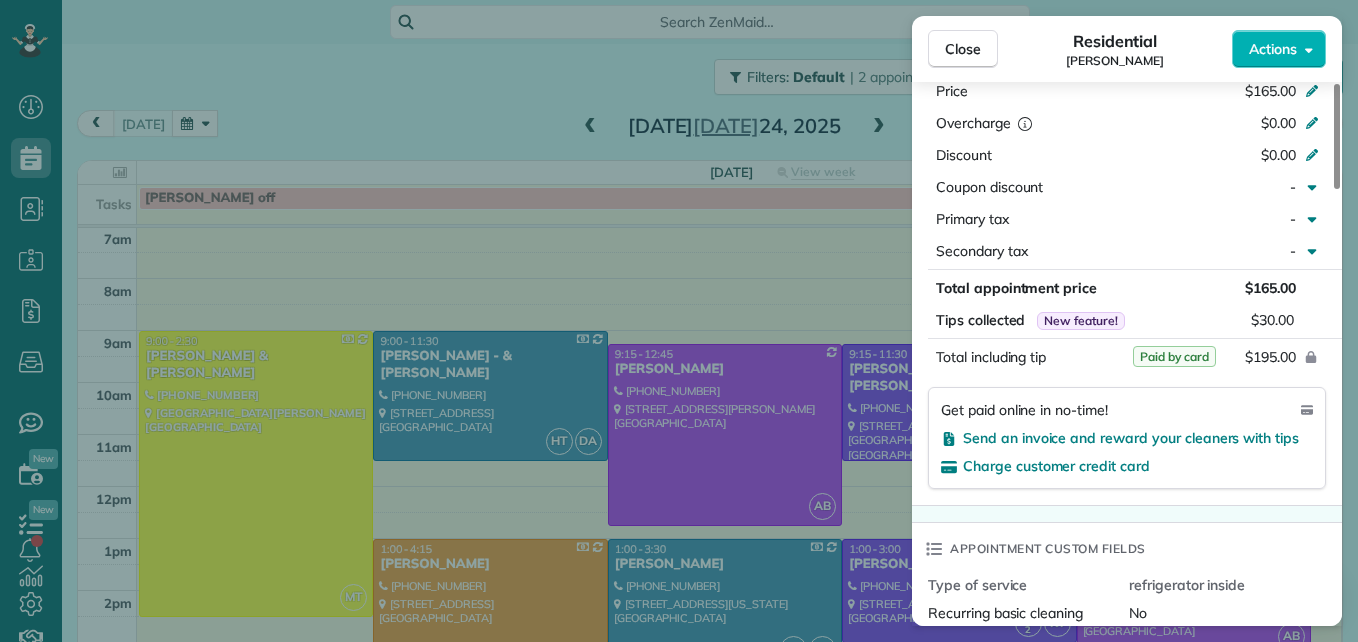 scroll, scrollTop: 1200, scrollLeft: 0, axis: vertical 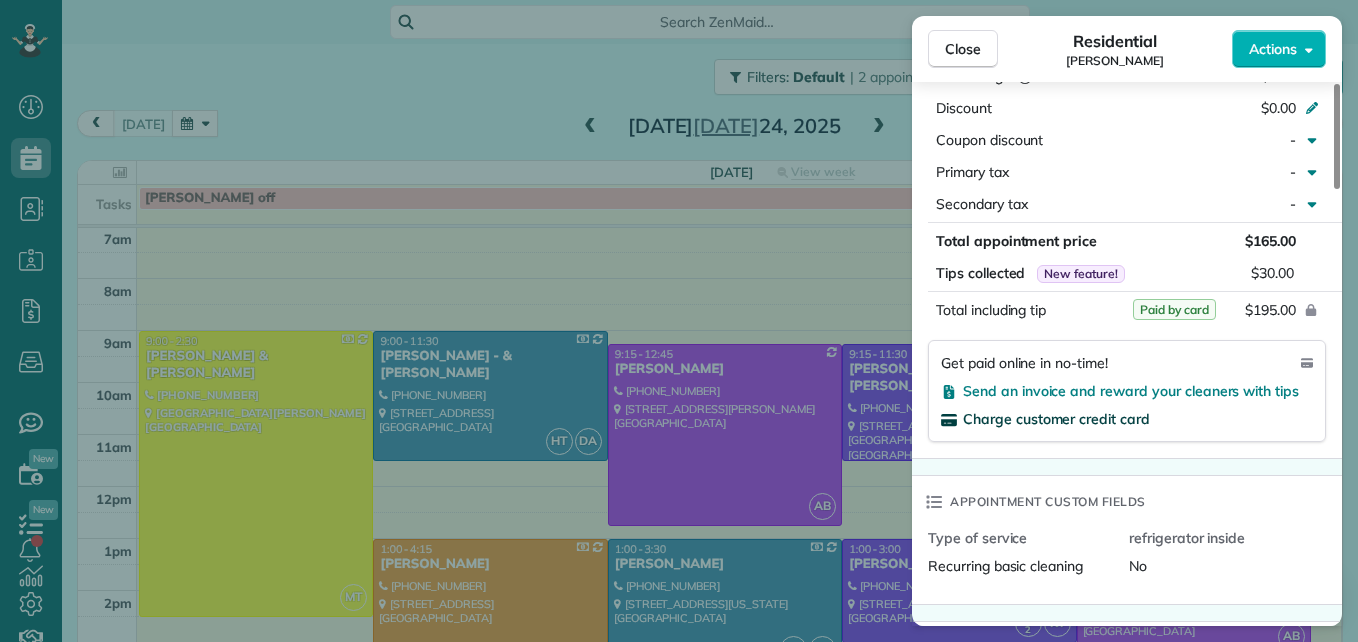 click on "Charge customer credit card" at bounding box center [1056, 419] 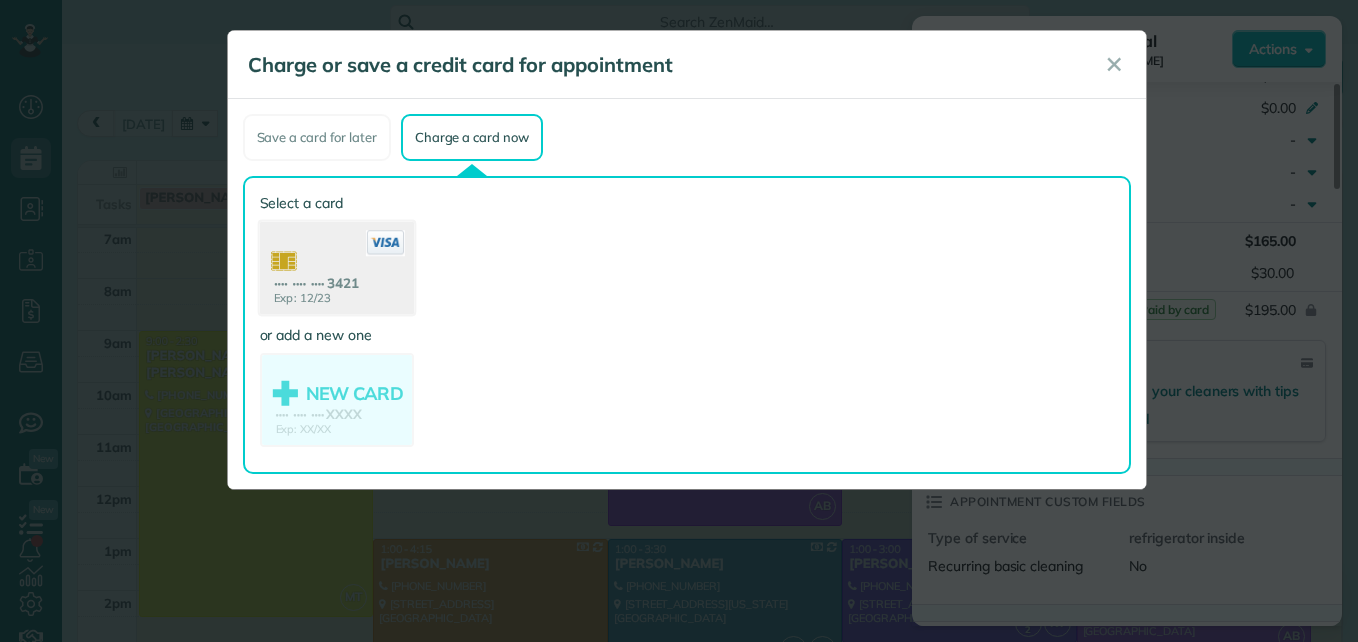 click 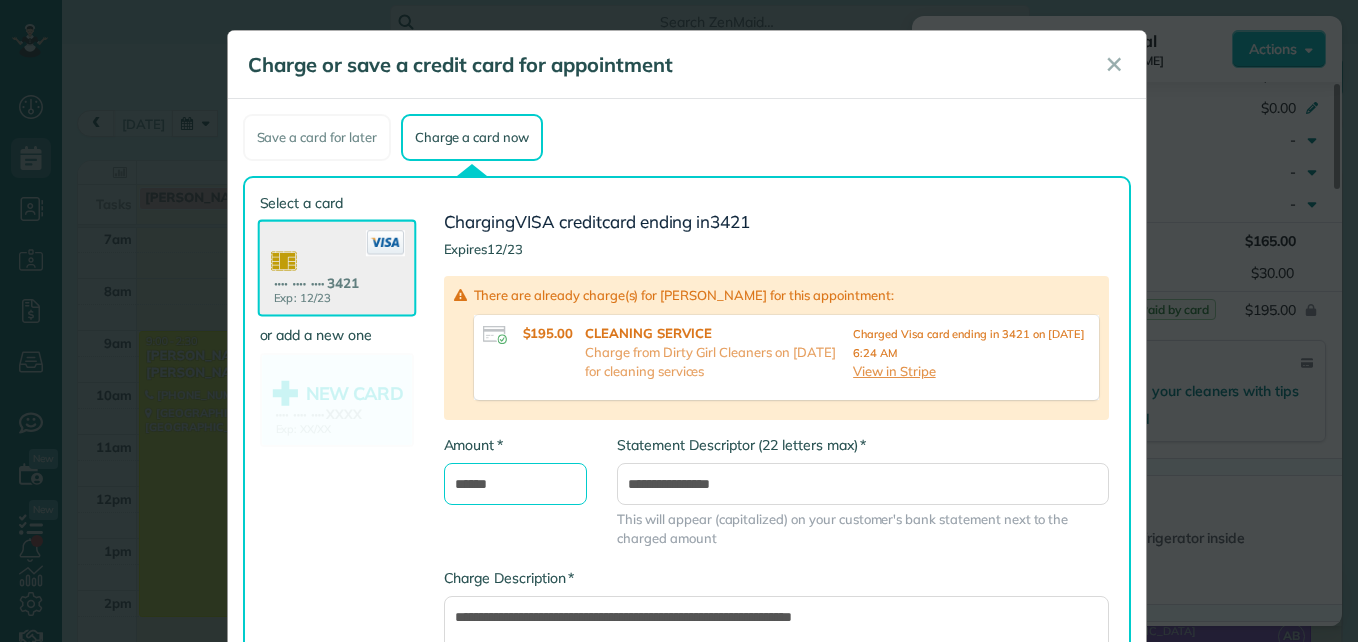 click on "******" at bounding box center [516, 484] 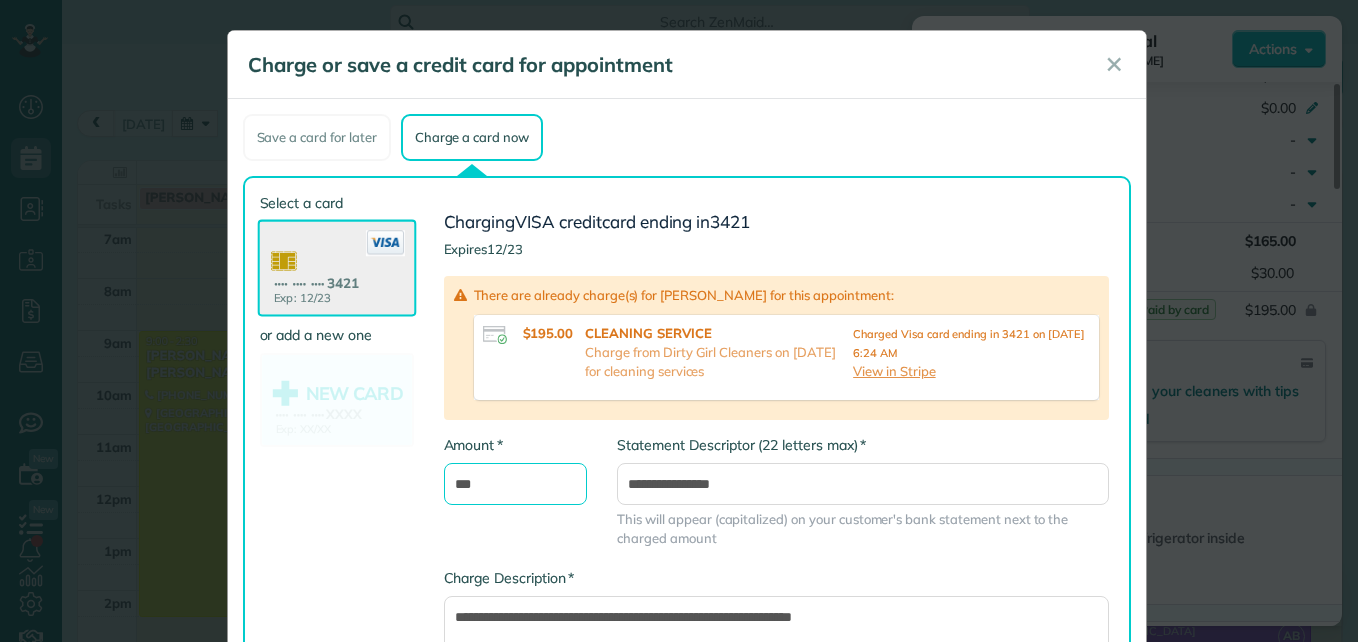 type on "***" 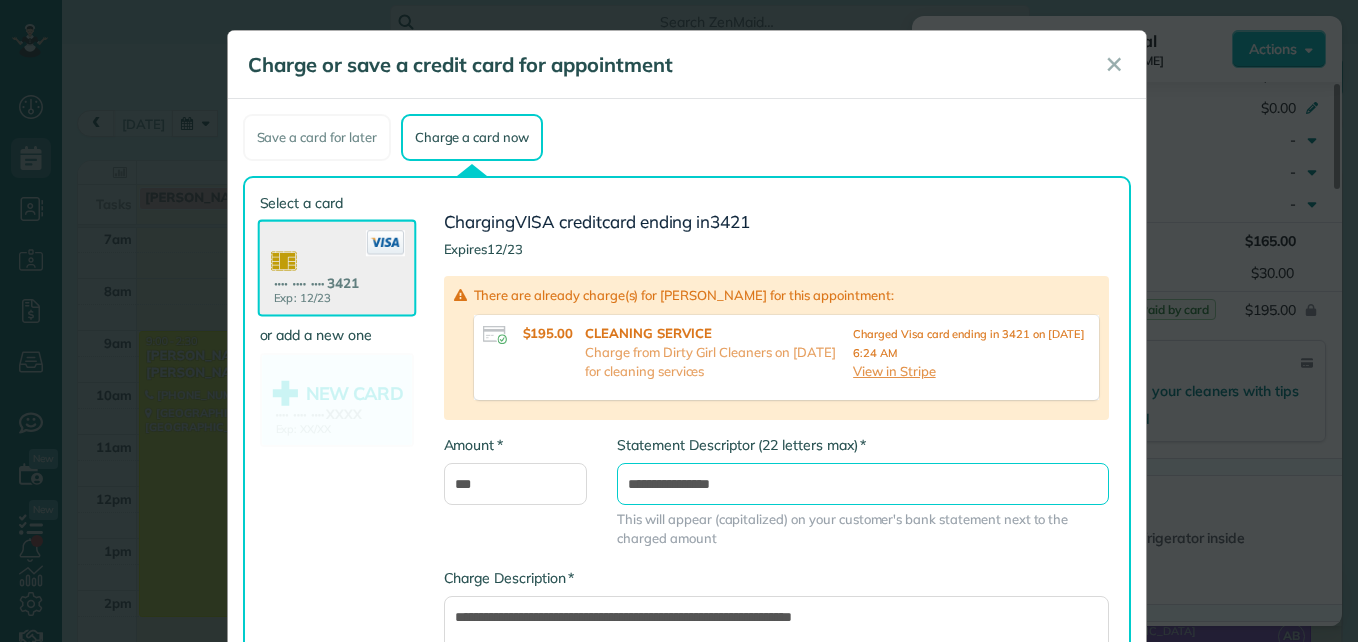 click on "**********" at bounding box center (862, 484) 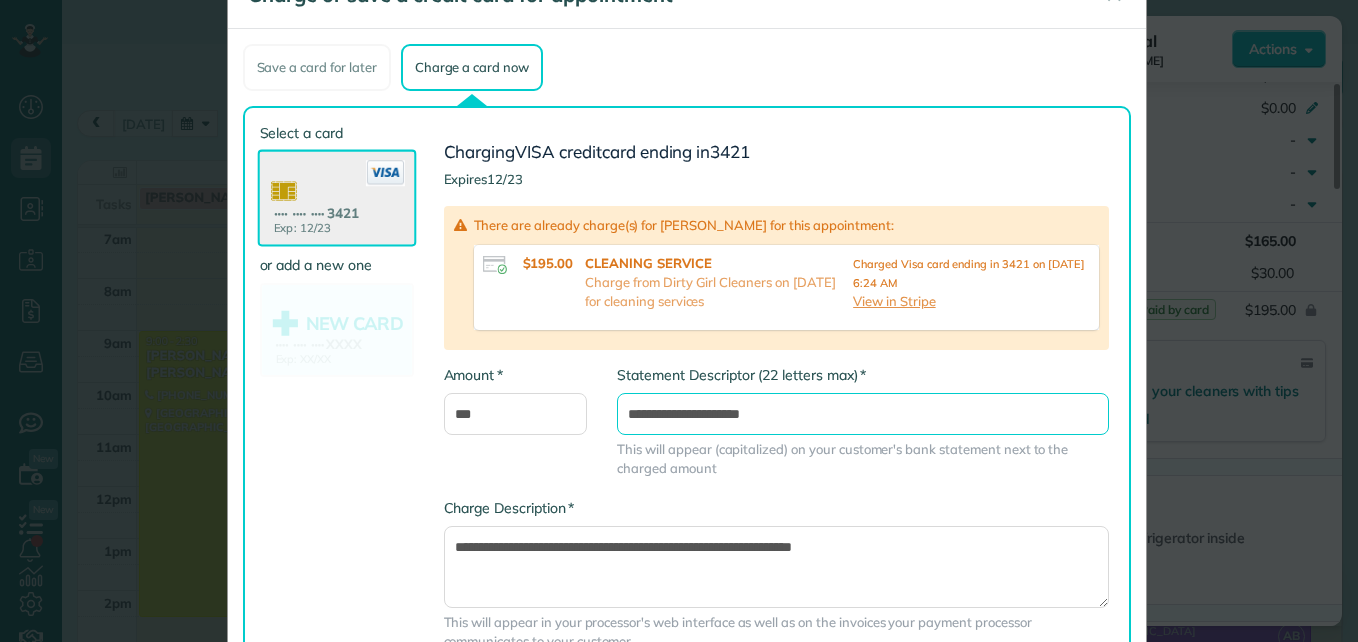 scroll, scrollTop: 207, scrollLeft: 0, axis: vertical 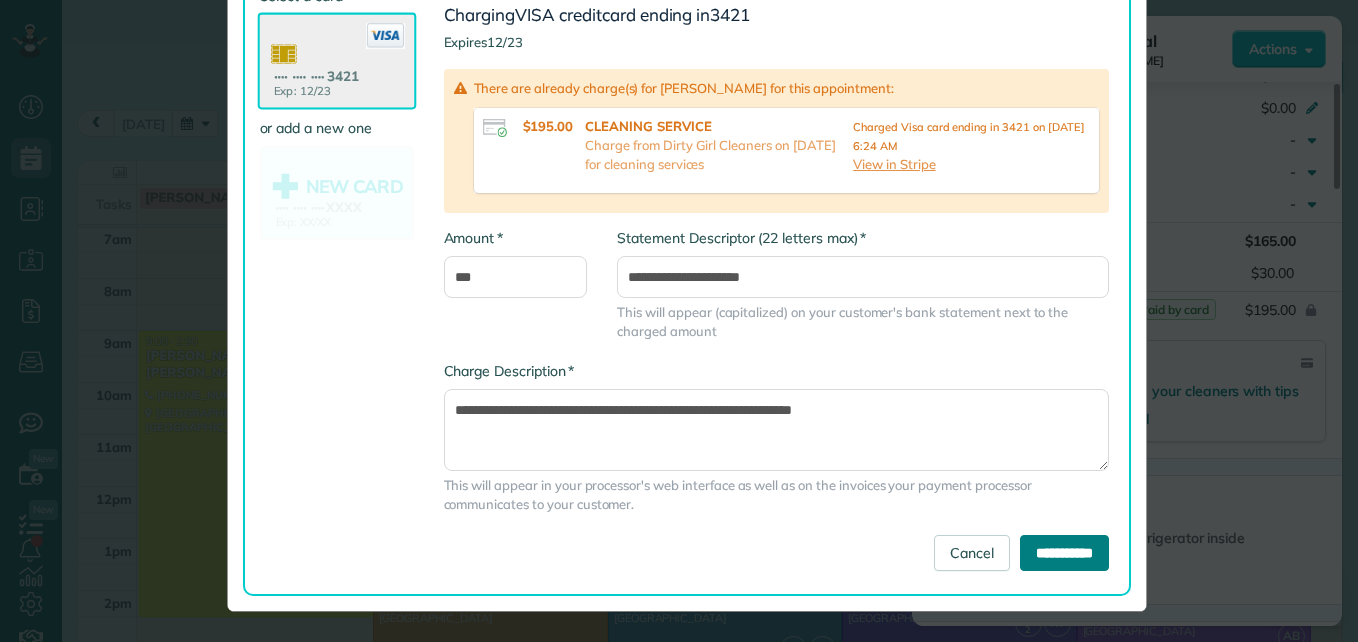 click on "**********" at bounding box center (1064, 553) 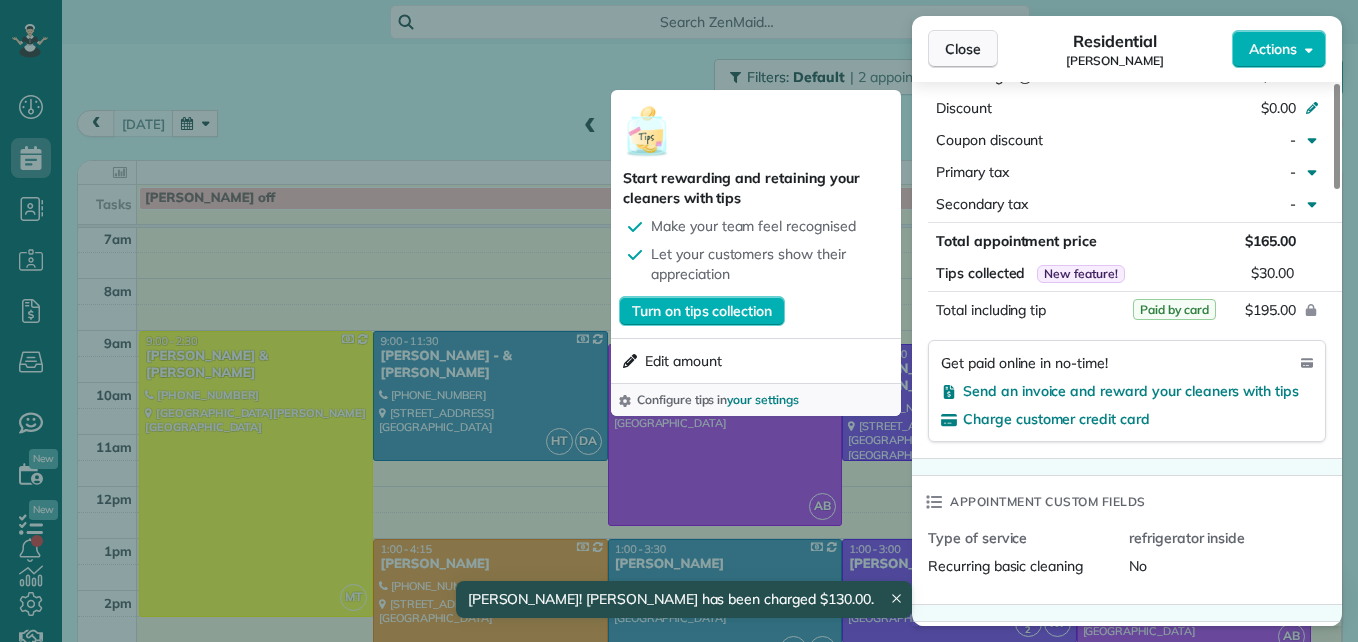 click on "Close" at bounding box center [963, 49] 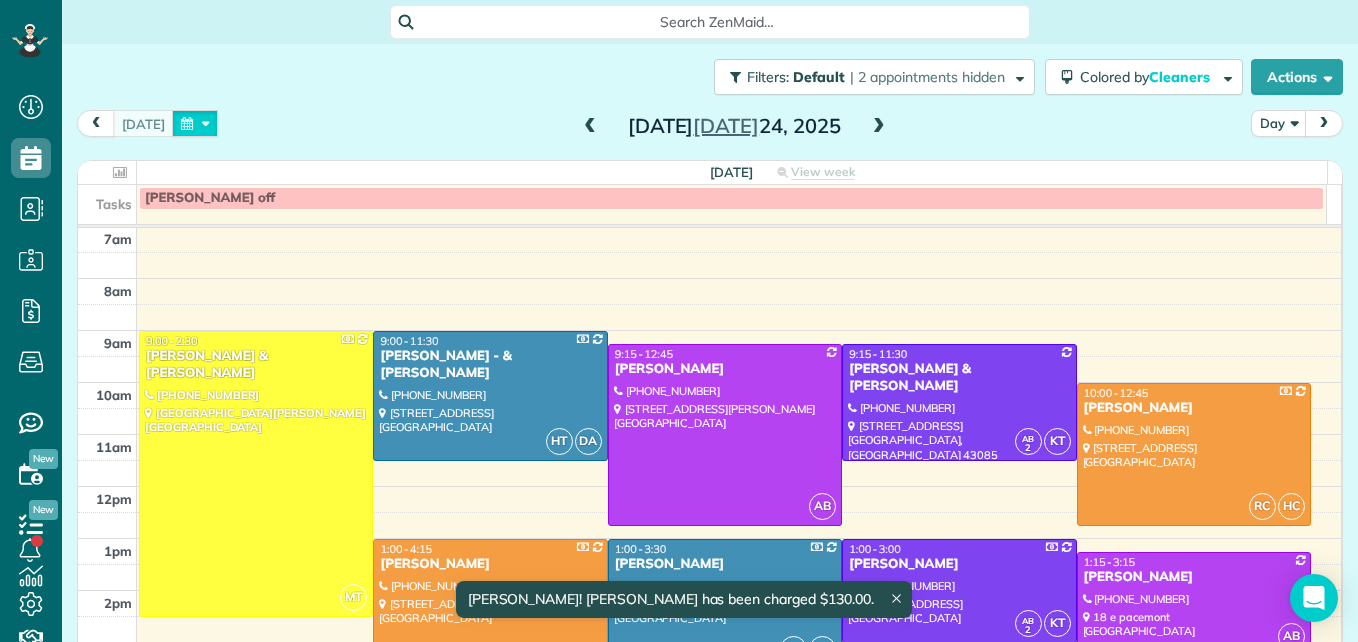 click at bounding box center [195, 123] 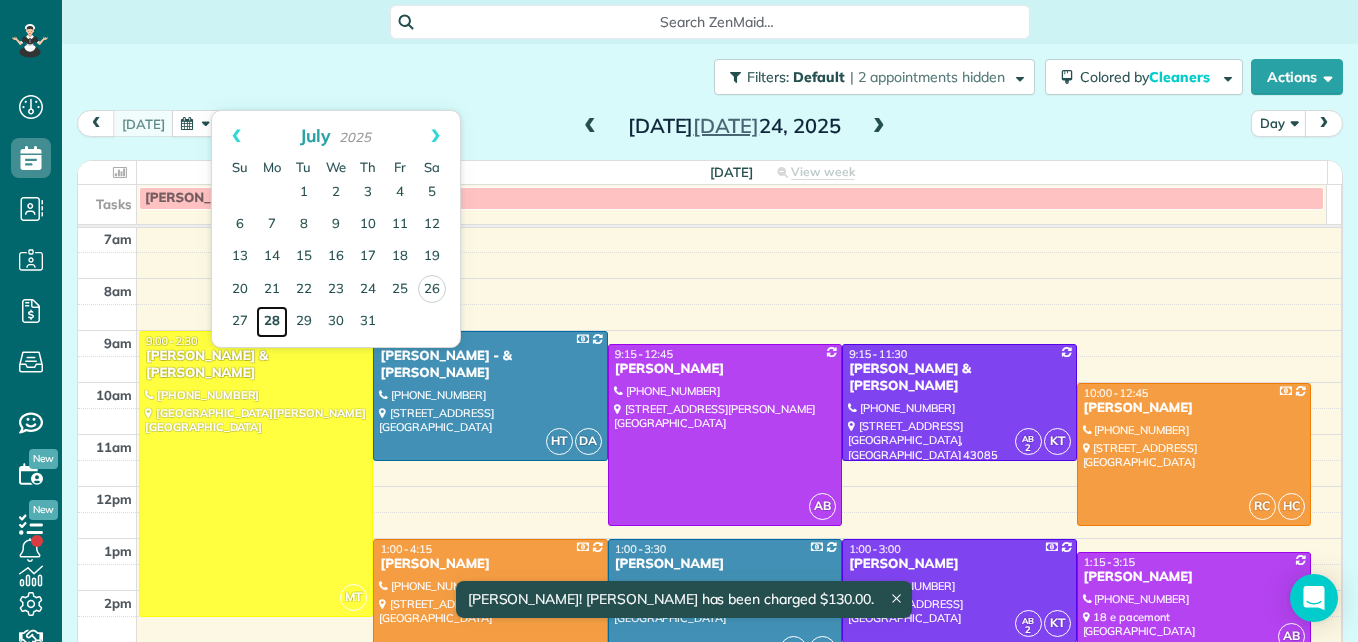 click on "28" at bounding box center [272, 322] 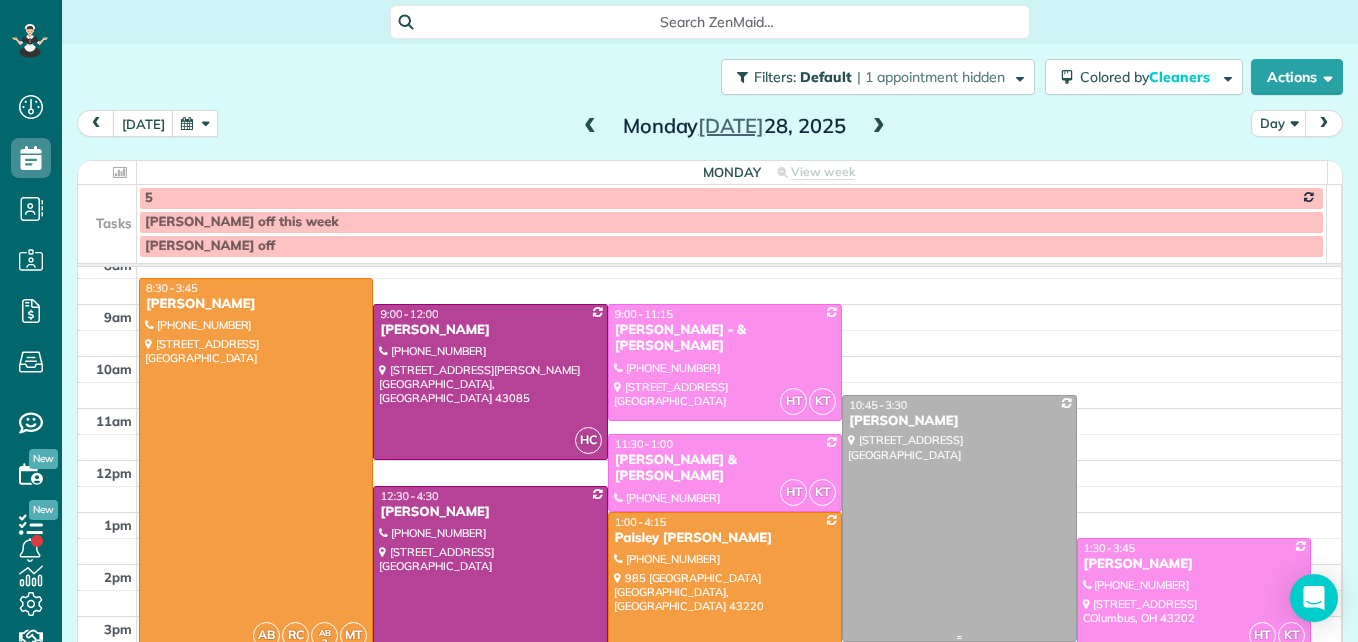 scroll, scrollTop: 309, scrollLeft: 0, axis: vertical 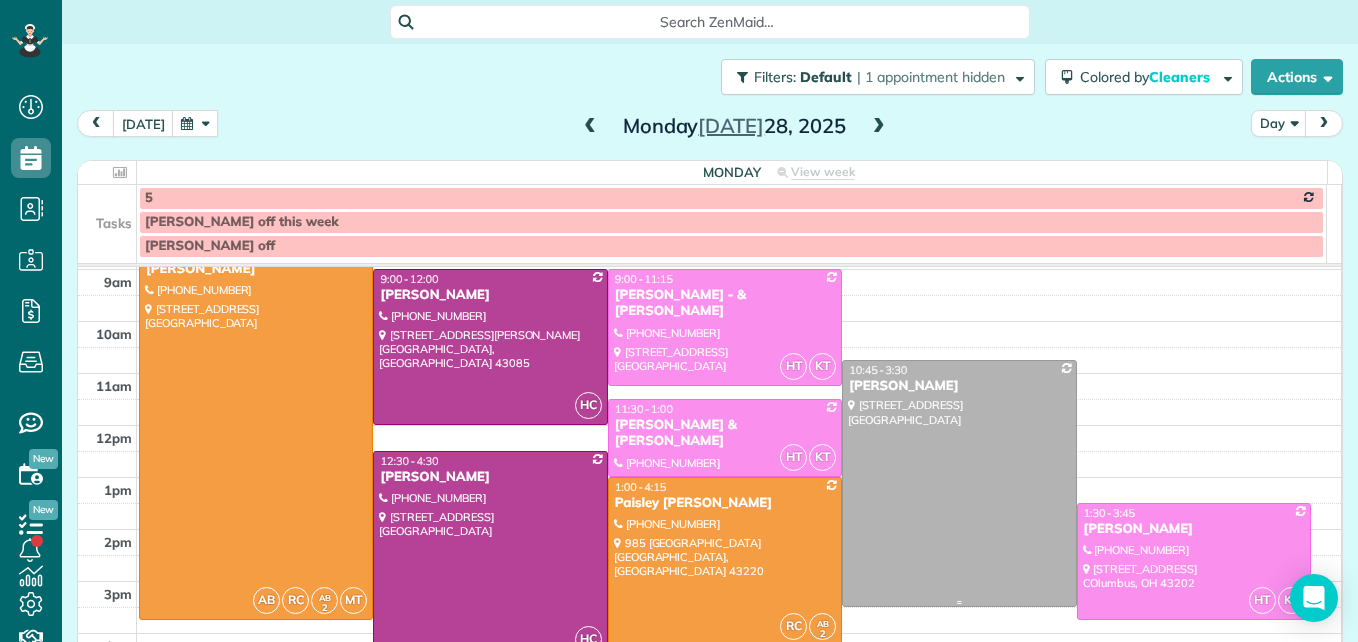 click at bounding box center [959, 483] 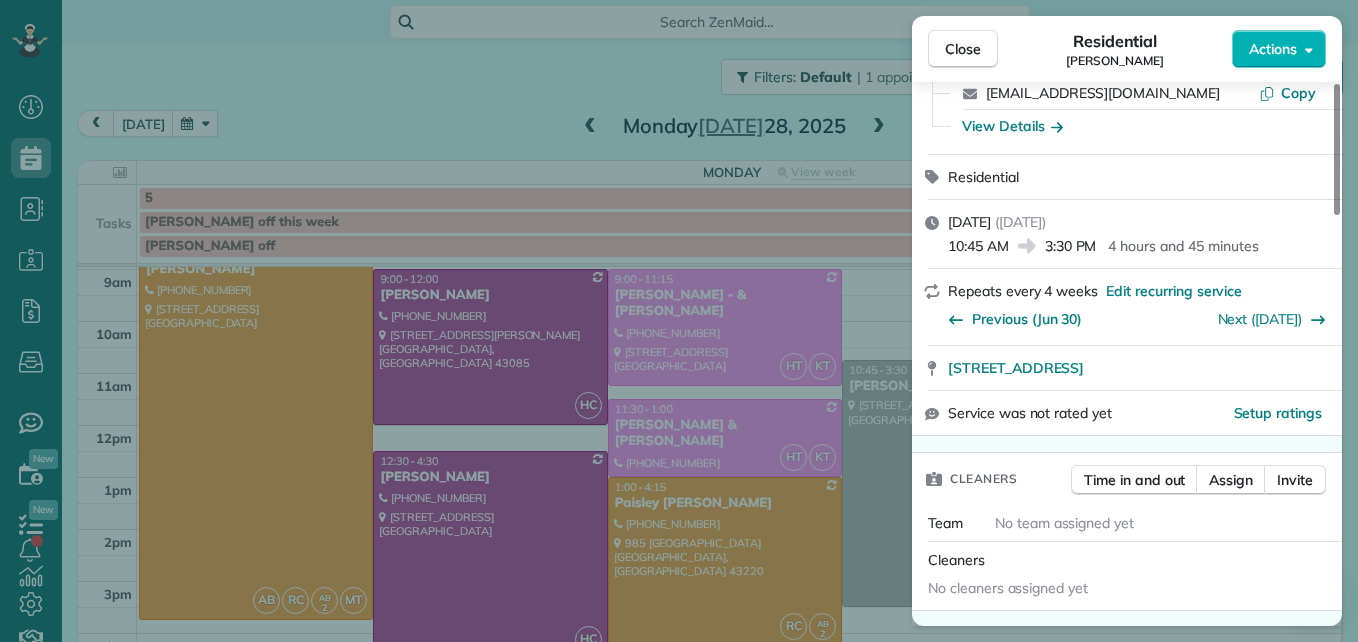 scroll, scrollTop: 200, scrollLeft: 0, axis: vertical 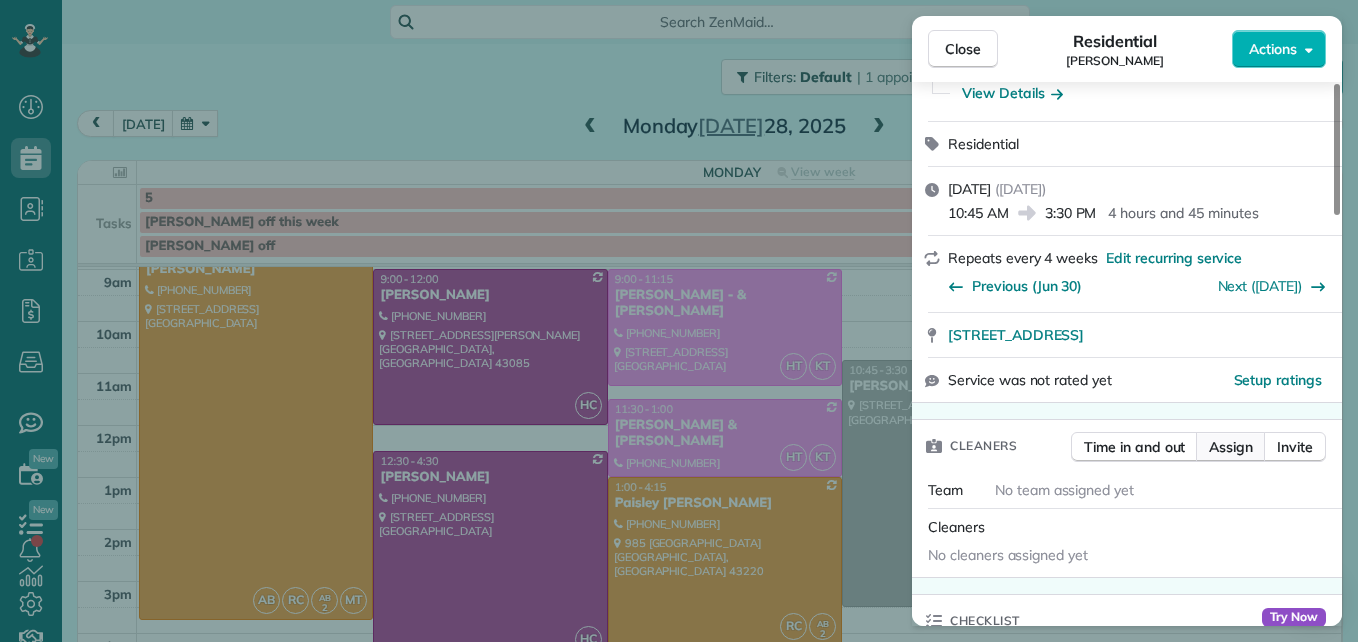 click on "Assign" at bounding box center (1231, 447) 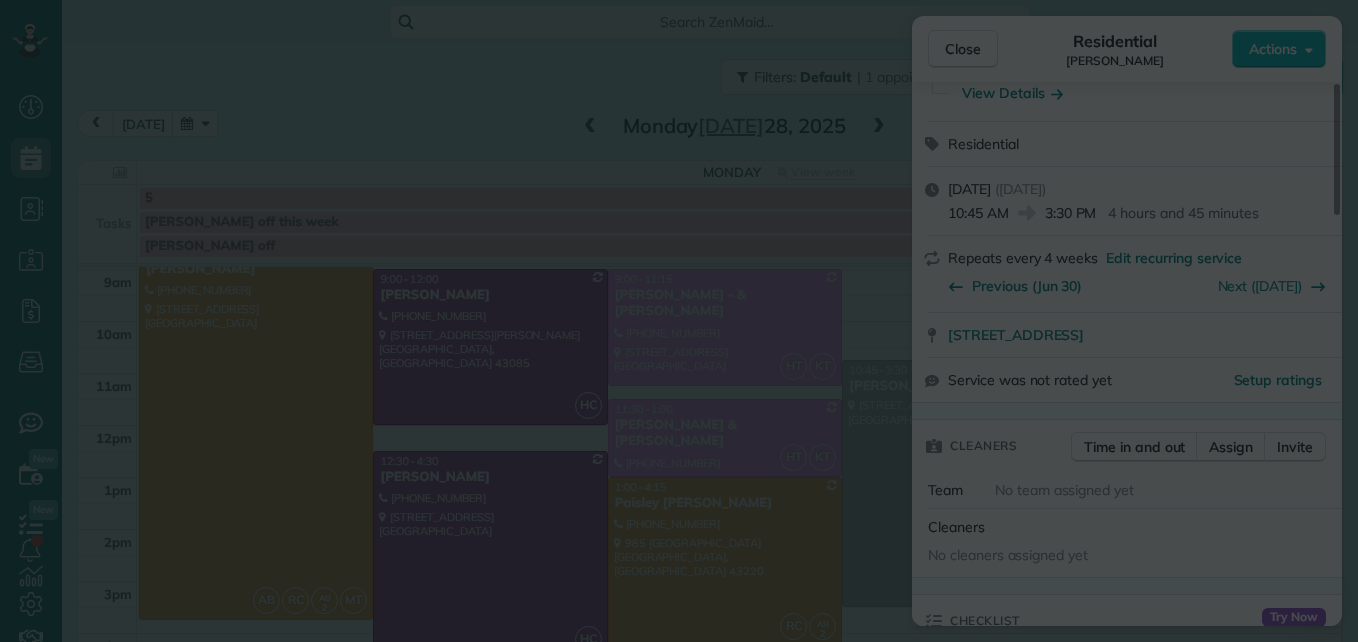 scroll, scrollTop: 0, scrollLeft: 0, axis: both 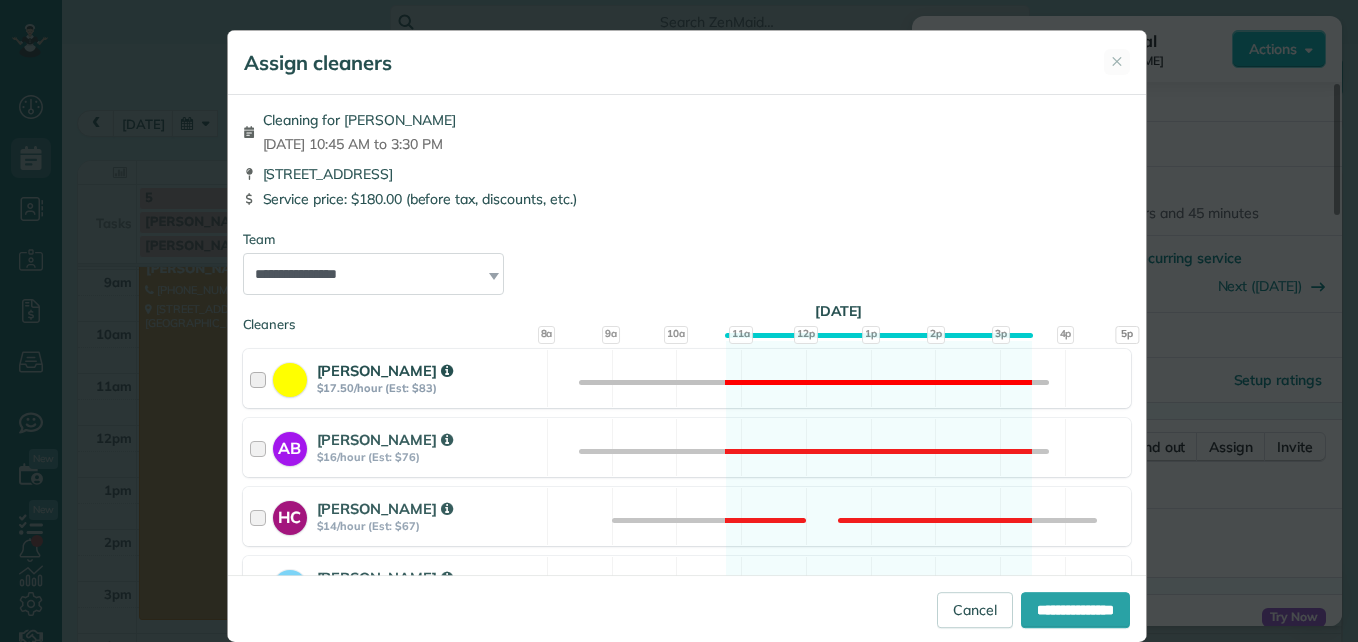 click on "Michelle Taphorn
$17.50/hour (Est: $83)" at bounding box center [395, 378] 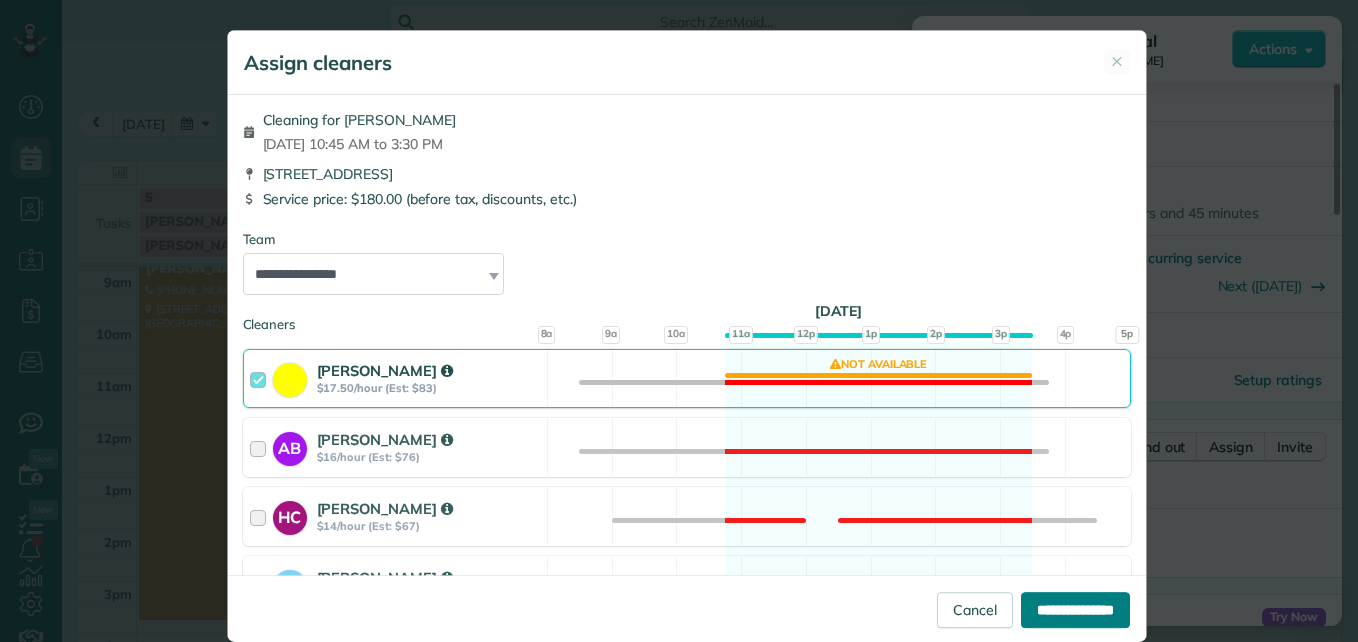 click on "**********" at bounding box center (1075, 610) 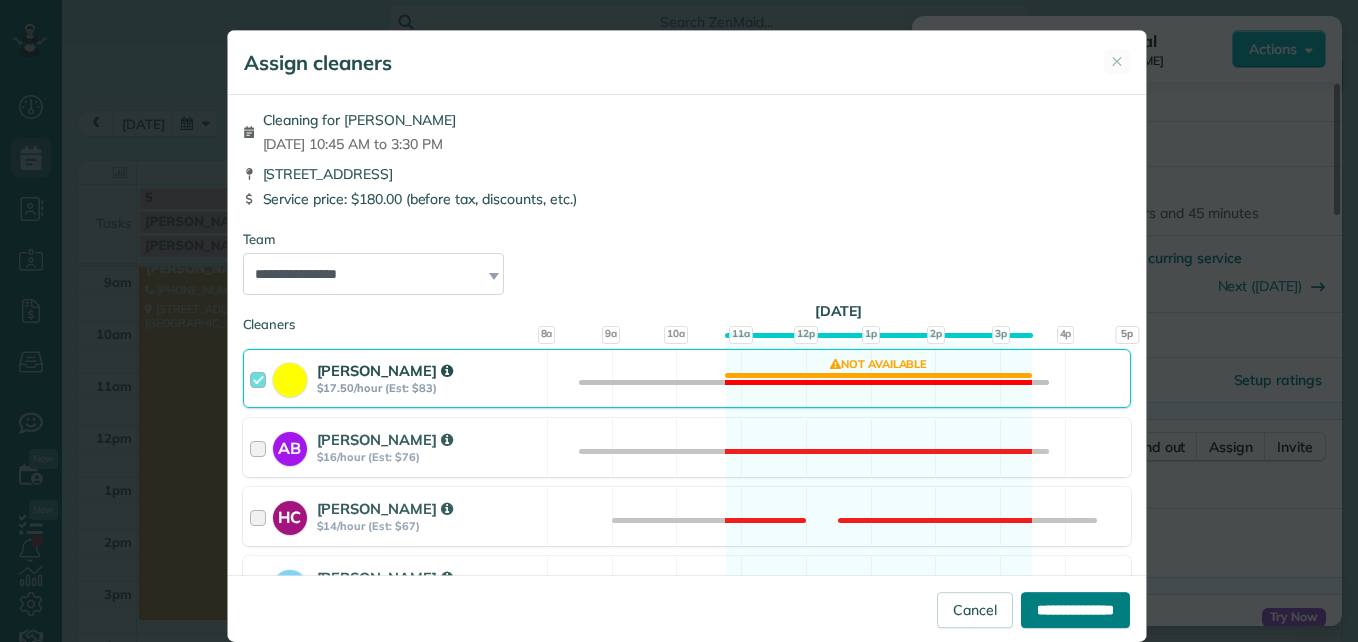 type on "**********" 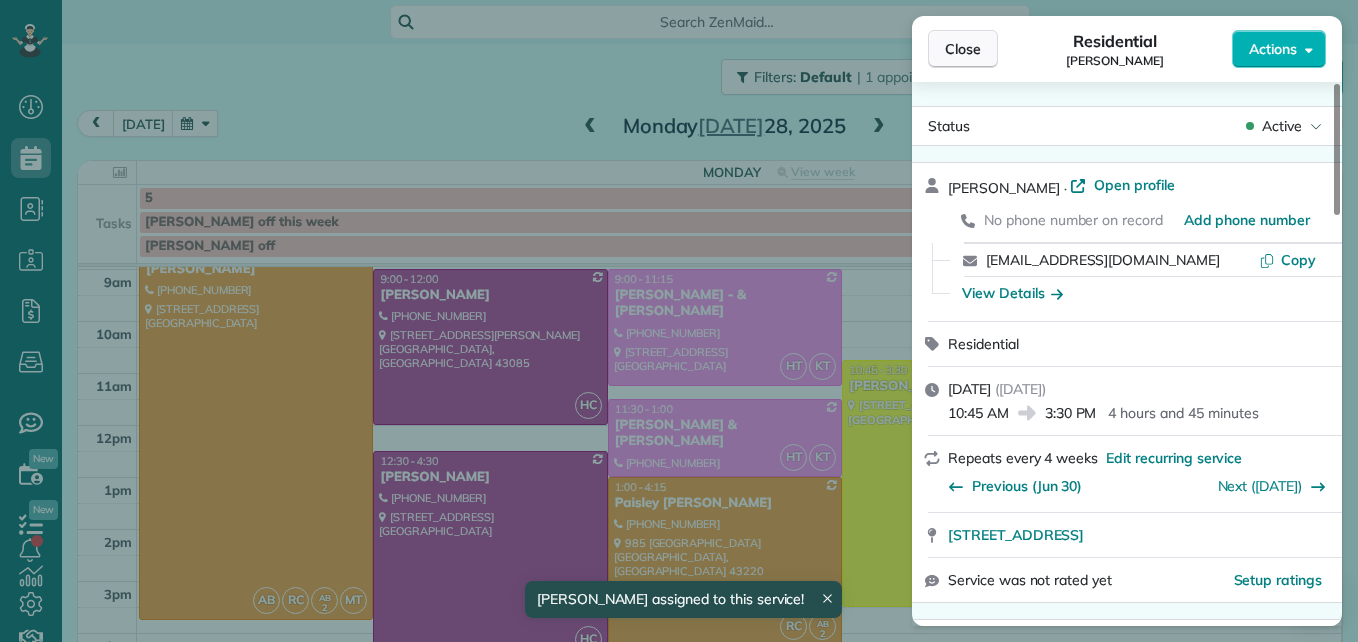 click on "Close" at bounding box center [963, 49] 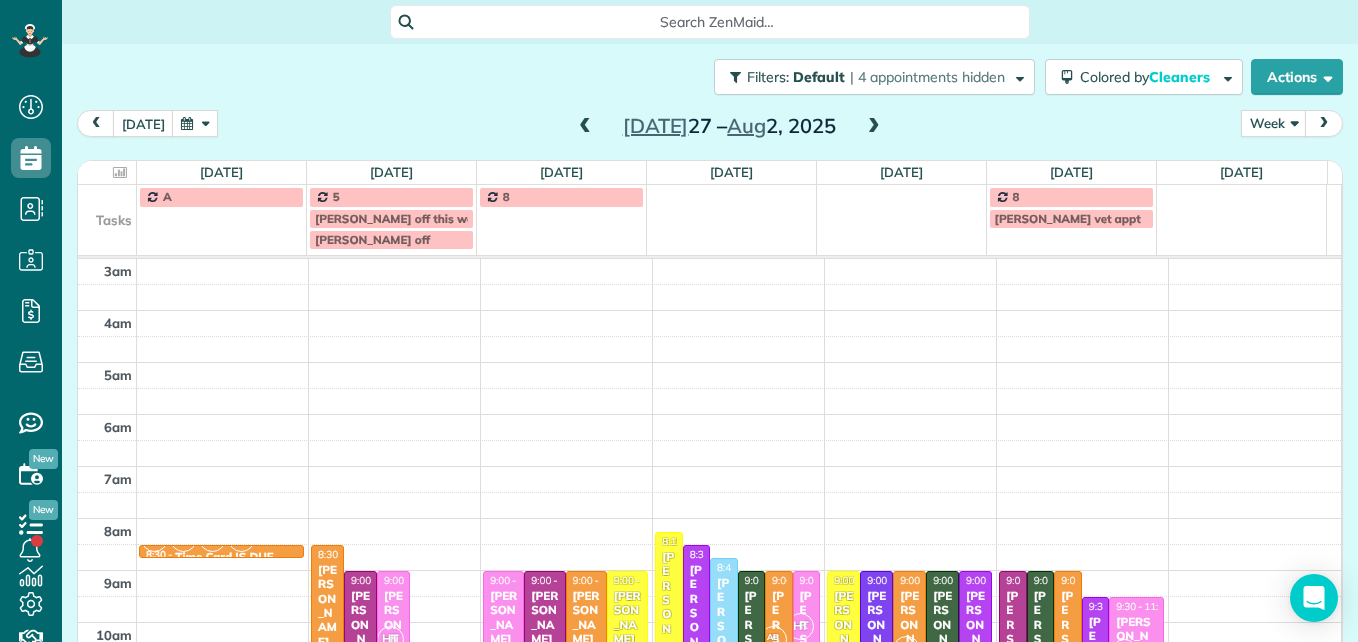 scroll, scrollTop: 0, scrollLeft: 0, axis: both 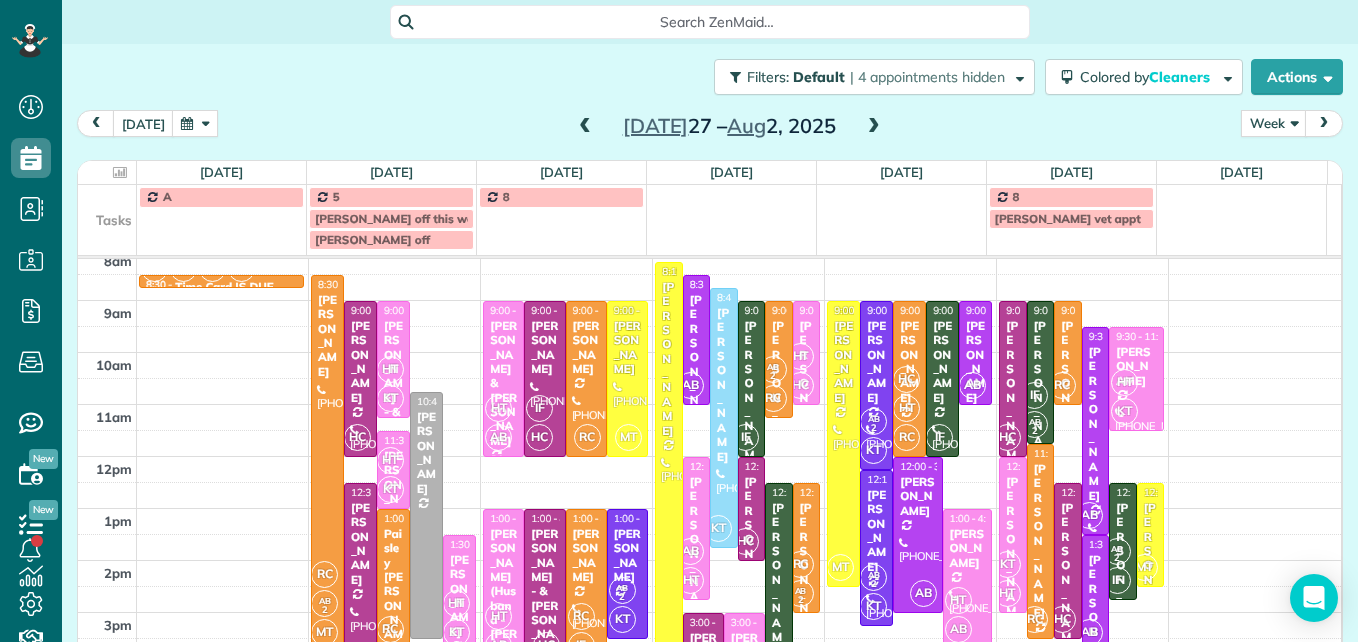 click at bounding box center [585, 127] 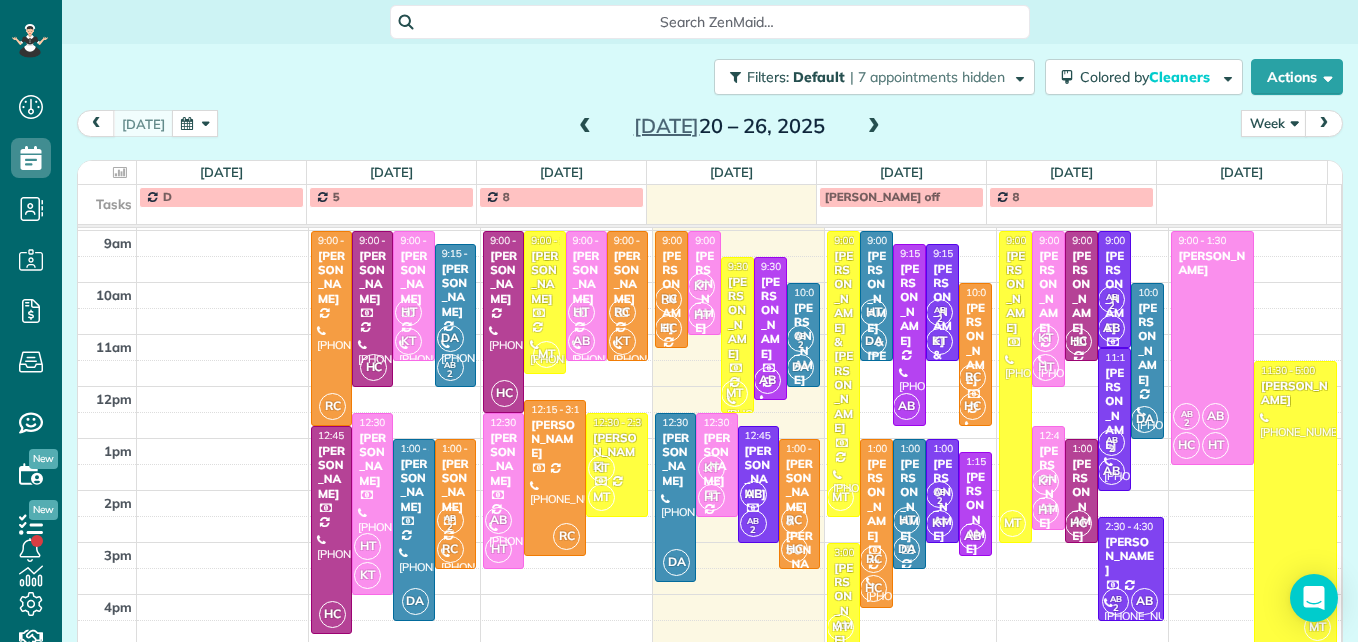scroll, scrollTop: 359, scrollLeft: 0, axis: vertical 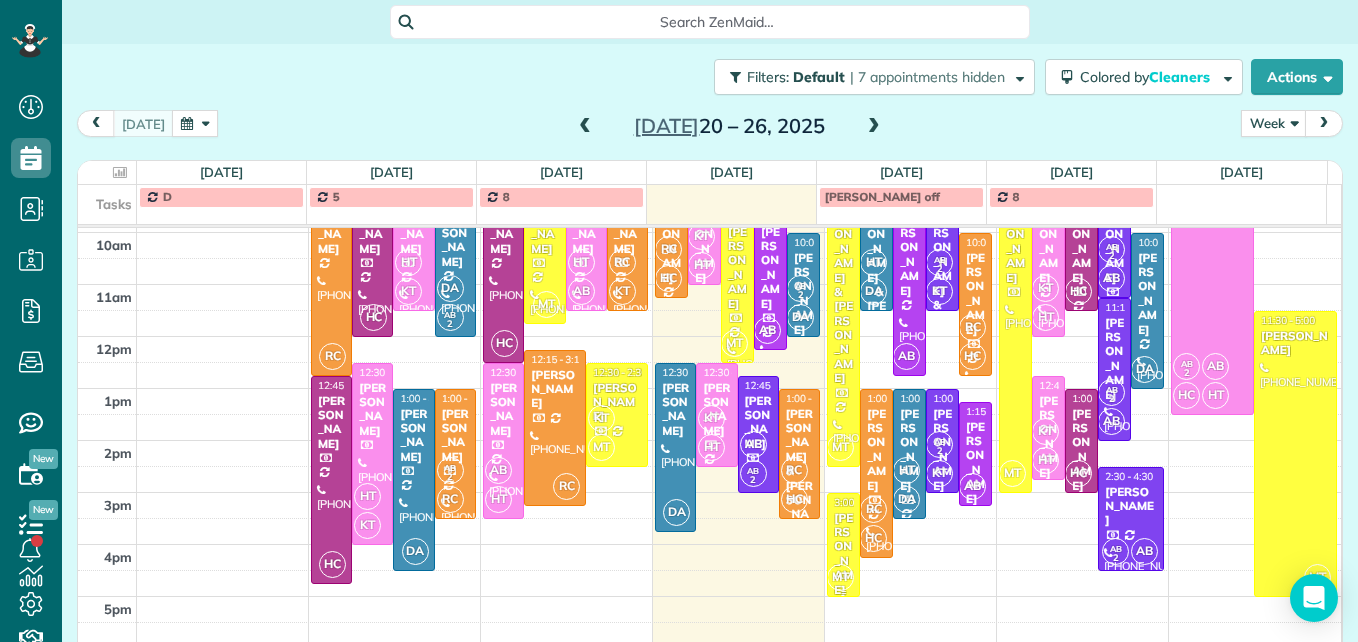 click on "[PERSON_NAME]" at bounding box center (843, 554) 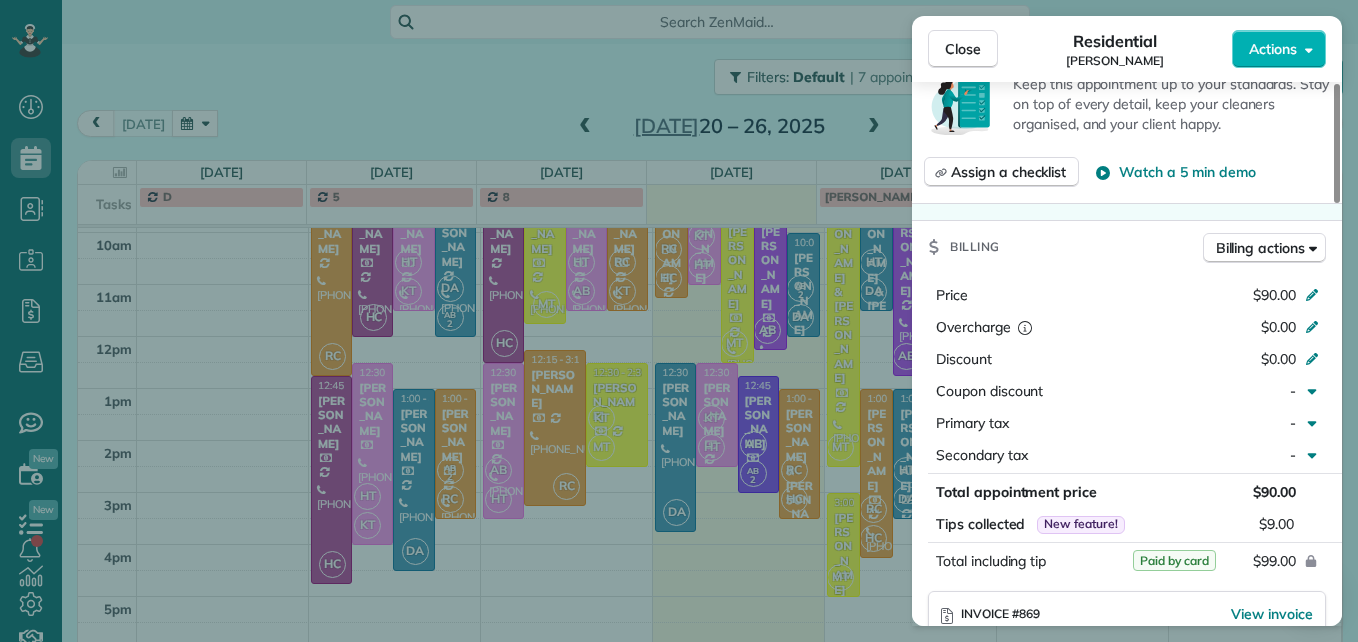 scroll, scrollTop: 800, scrollLeft: 0, axis: vertical 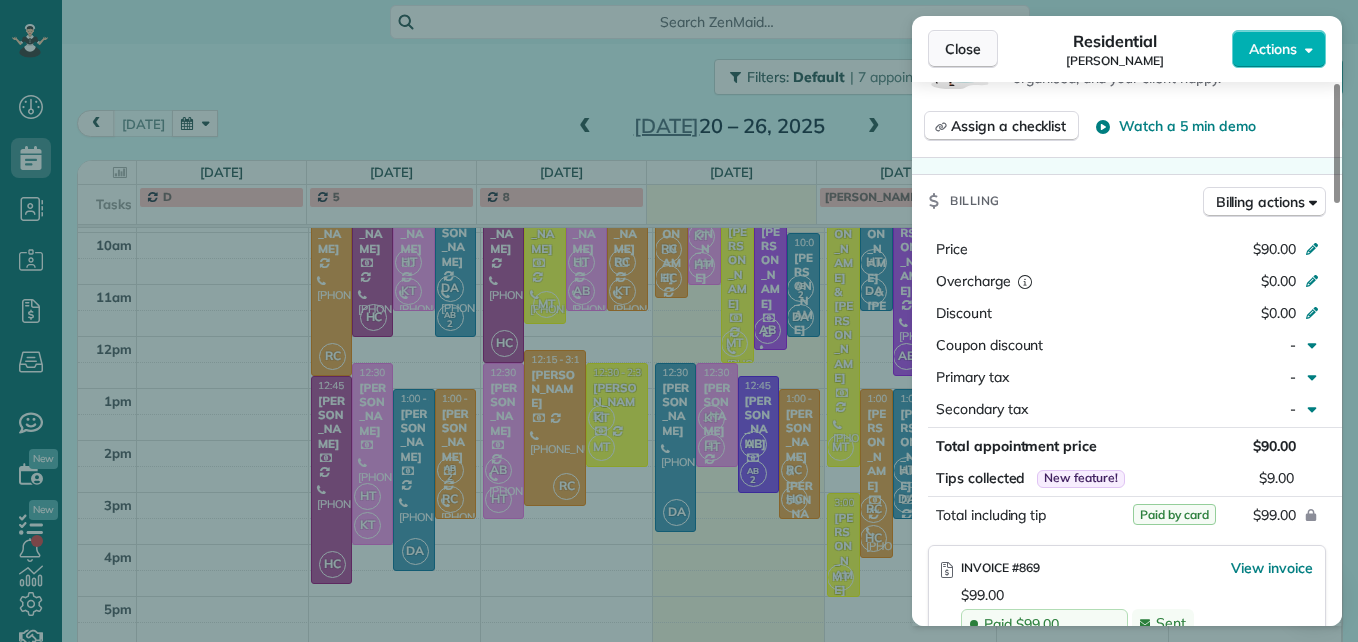 click on "Close" at bounding box center [963, 49] 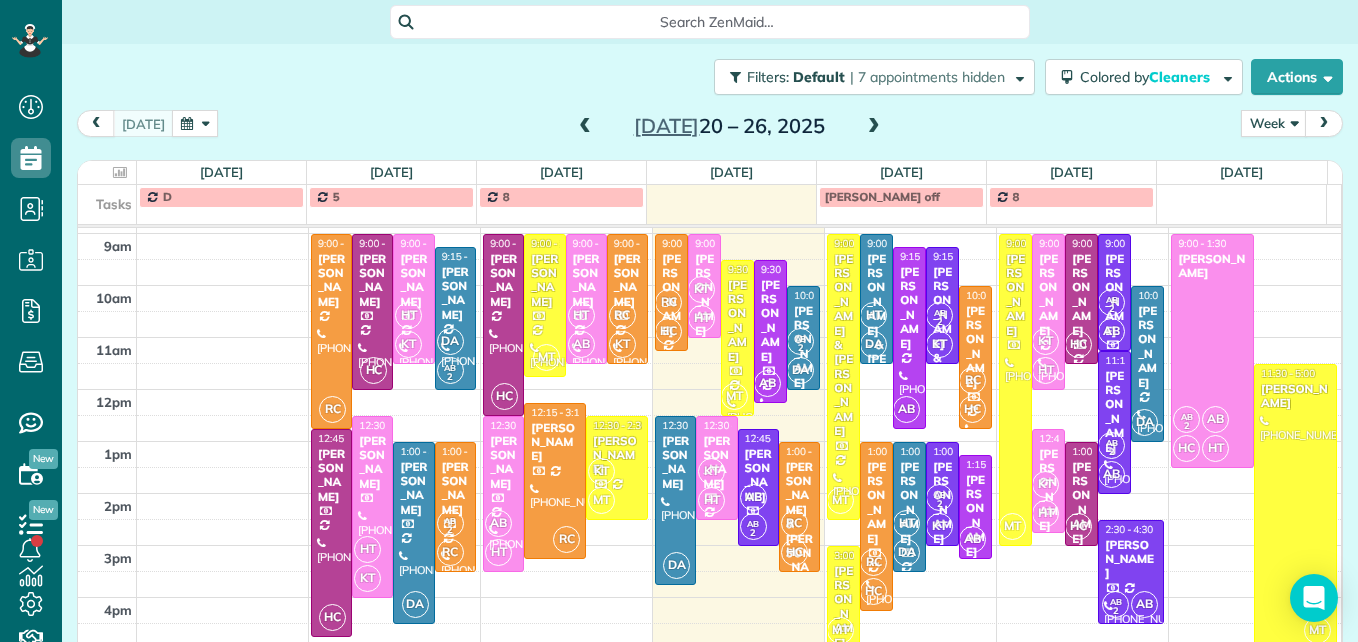 scroll, scrollTop: 259, scrollLeft: 0, axis: vertical 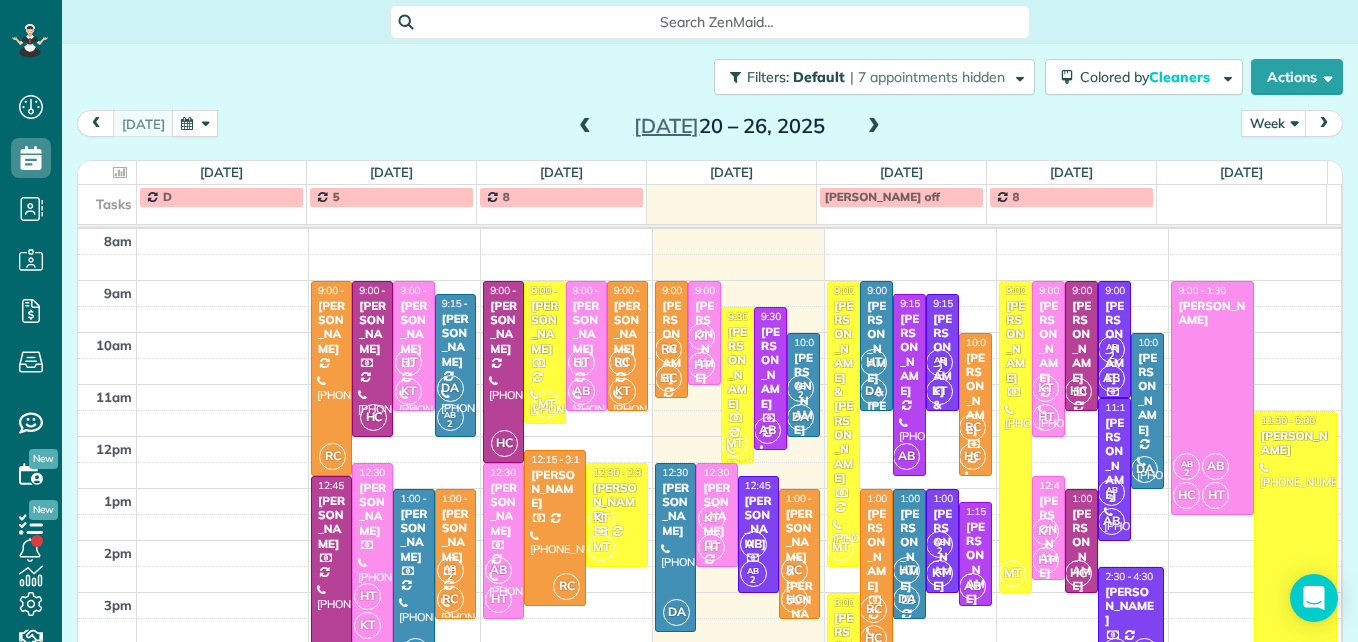 click on "[PERSON_NAME]" at bounding box center [413, 328] 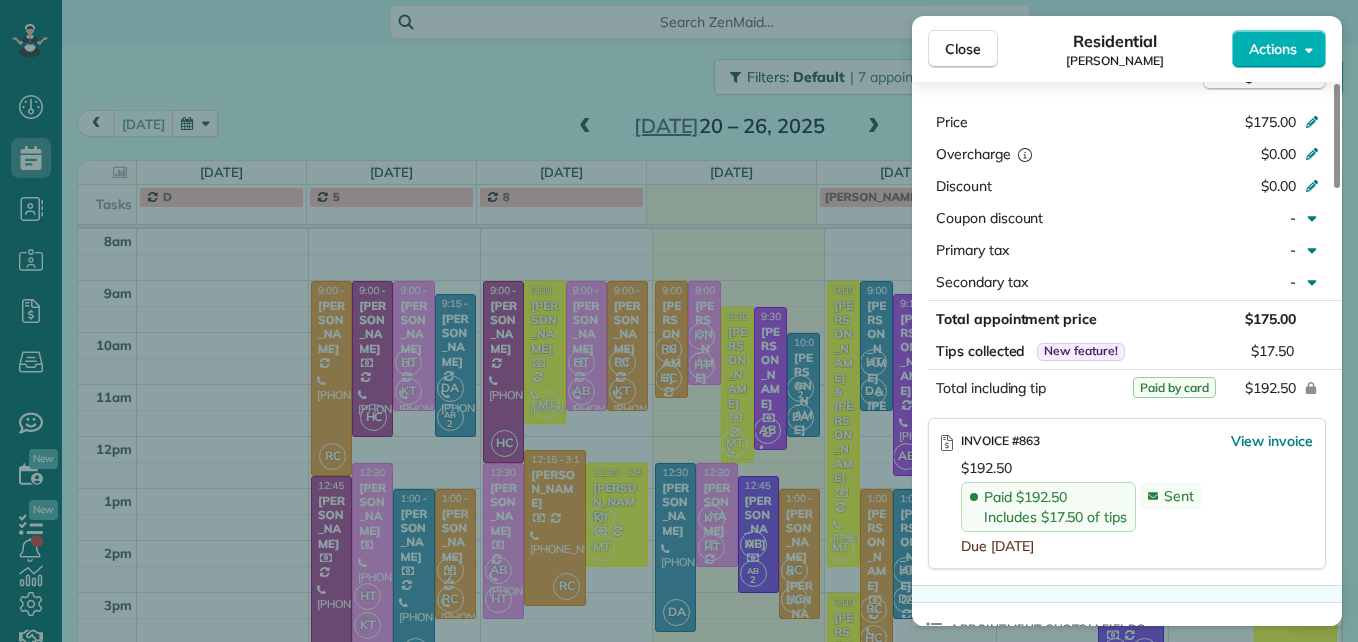 scroll, scrollTop: 1000, scrollLeft: 0, axis: vertical 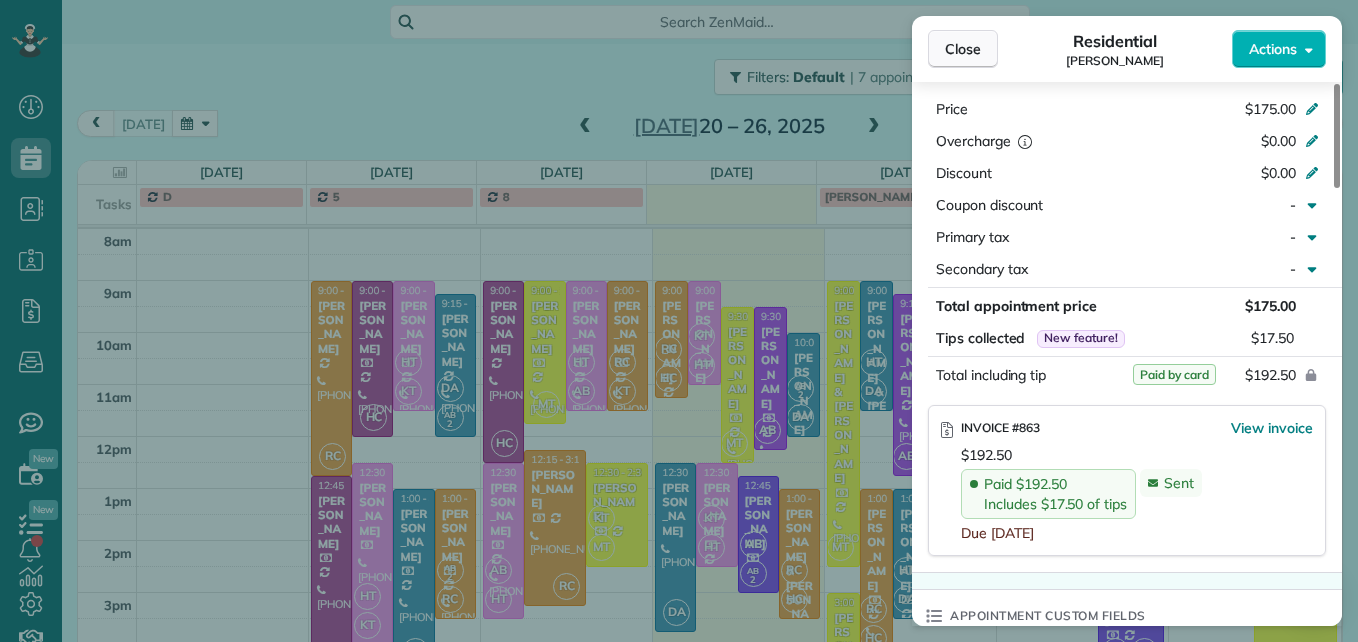 click on "Close" at bounding box center (963, 49) 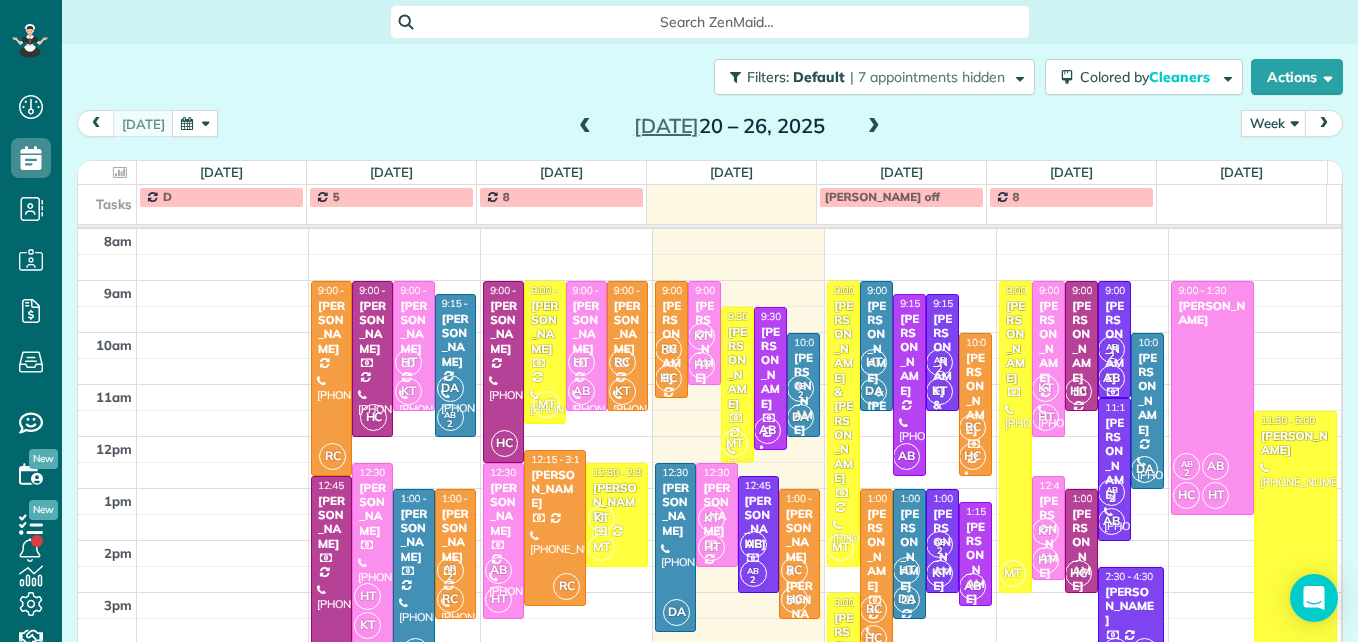 click at bounding box center [874, 127] 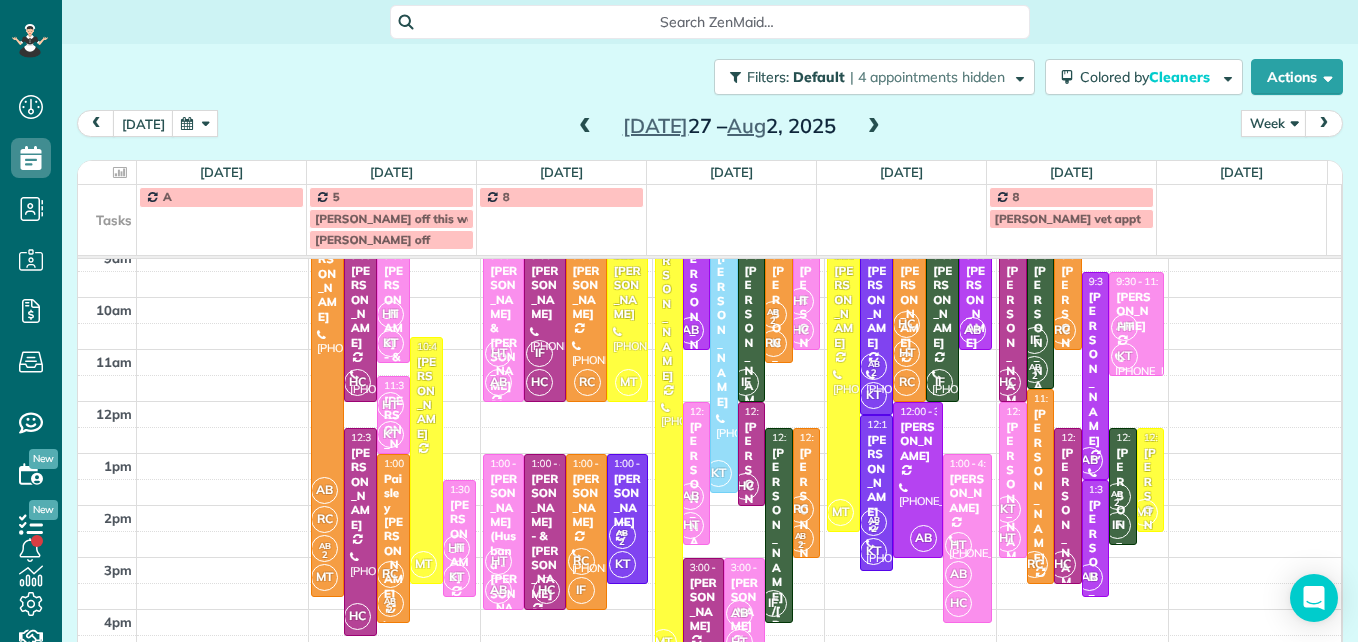 scroll, scrollTop: 290, scrollLeft: 0, axis: vertical 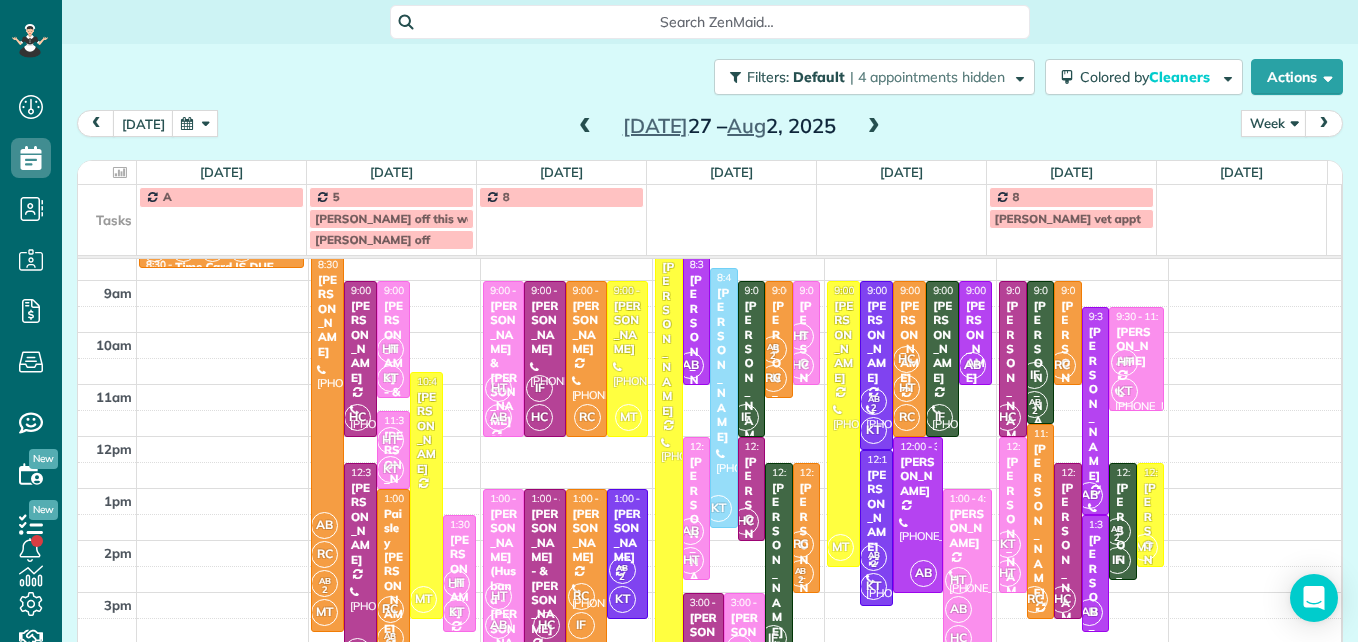 click at bounding box center (874, 127) 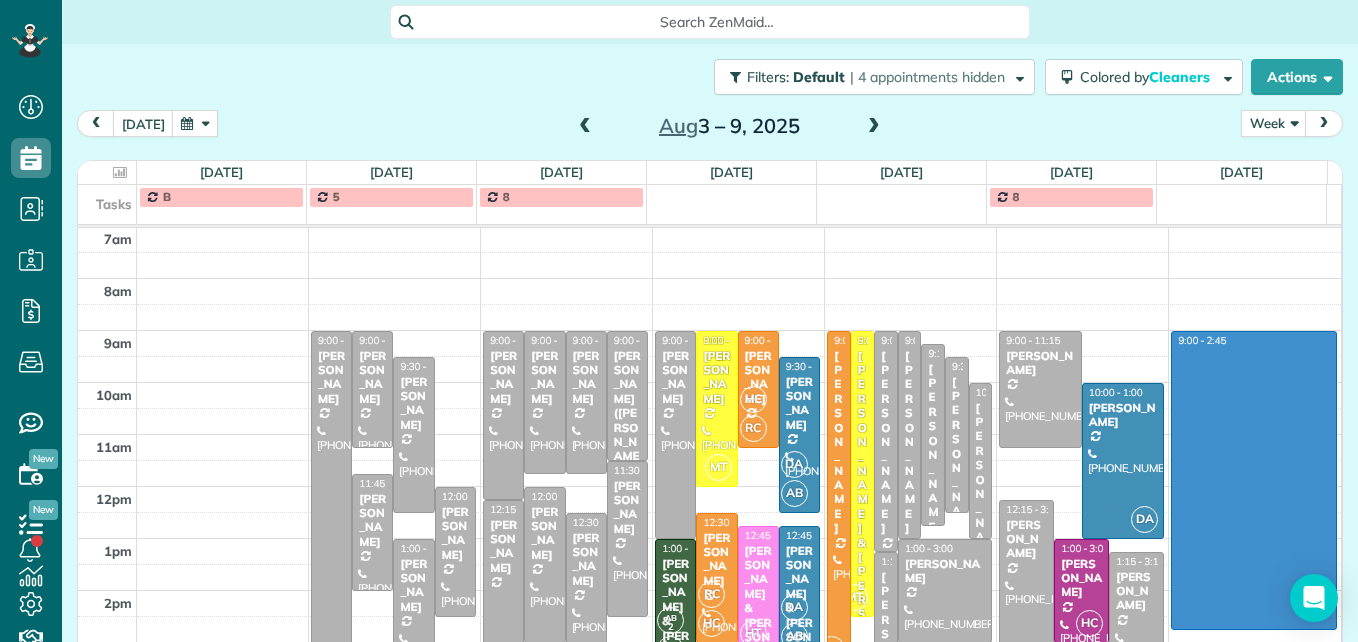 drag, startPoint x: 1206, startPoint y: 337, endPoint x: 1207, endPoint y: 618, distance: 281.00177 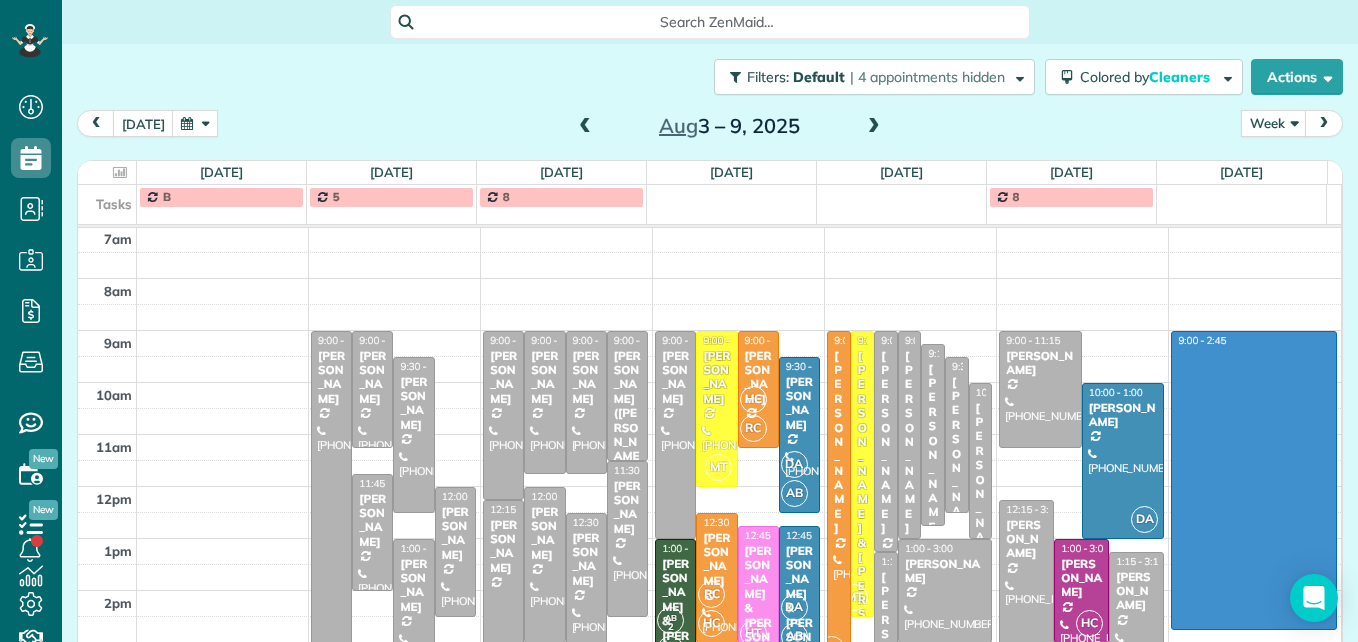 click on "3am 4am 5am 6am 7am 8am 9am 10am 11am 12pm 1pm 2pm 3pm 4pm 5pm 9:00 - 4:45 [PERSON_NAME] [PHONE_NUMBER] [STREET_ADDRESS][PERSON_NAME] 9:00 - 11:15 [PERSON_NAME] [PHONE_NUMBER] [STREET_ADDRESS][PERSON_NAME] 9:30 - 12:30 [PERSON_NAME] [PHONE_NUMBER] [STREET_ADDRESS] 11:45 - 2:00 [PERSON_NAME] [PHONE_NUMBER] [GEOGRAPHIC_DATA] 12:00 - 2:30 [PERSON_NAME] [PHONE_NUMBER] [STREET_ADDRESS] 1:00 - 4:30 [PERSON_NAME] [PHONE_NUMBER] [STREET_ADDRESS][PERSON_NAME] 4:00 - 6:00 [PERSON_NAME] [PHONE_NUMBER] [STREET_ADDRESS] 9:00 - 12:15 [PERSON_NAME] (330) 398-[GEOGRAPHIC_DATA][STREET_ADDRESS] 9:00 - 11:45 [PERSON_NAME] [PHONE_NUMBER] [STREET_ADDRESS] 9:00 - 11:45 [PERSON_NAME] [PHONE_NUMBER] [STREET_ADDRESS] 9:00 - 11:30 [PERSON_NAME]([PERSON_NAME]) Fried [STREET_ADDRESS][US_STATE] 11:30 - 2:30 [PERSON_NAME] [PHONE_NUMBER] [STREET_ADDRESS] MT HC RC" at bounding box center (709, 408) 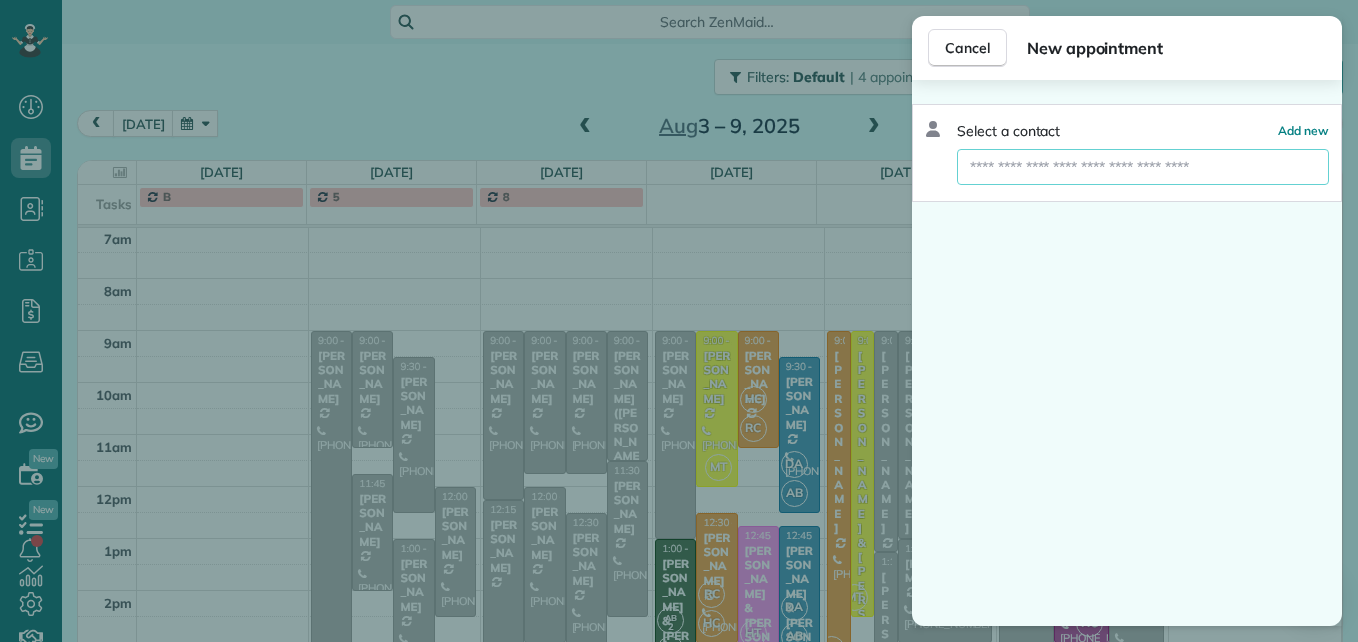 click at bounding box center [1143, 167] 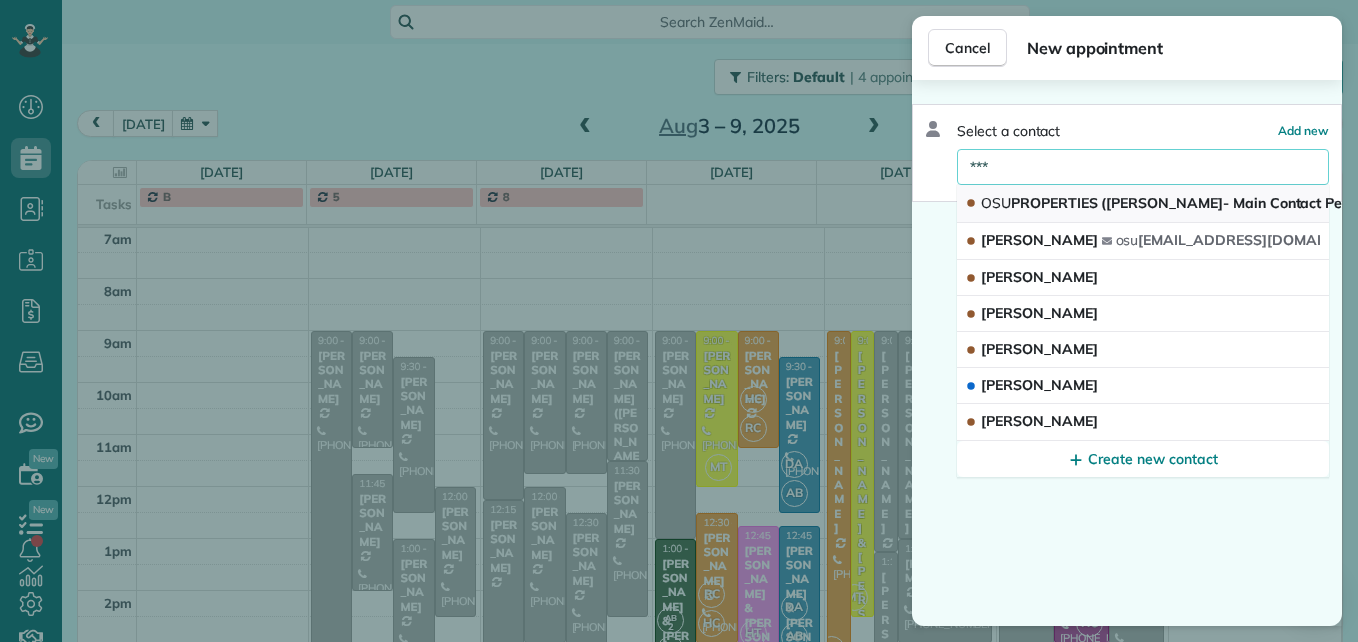 type on "***" 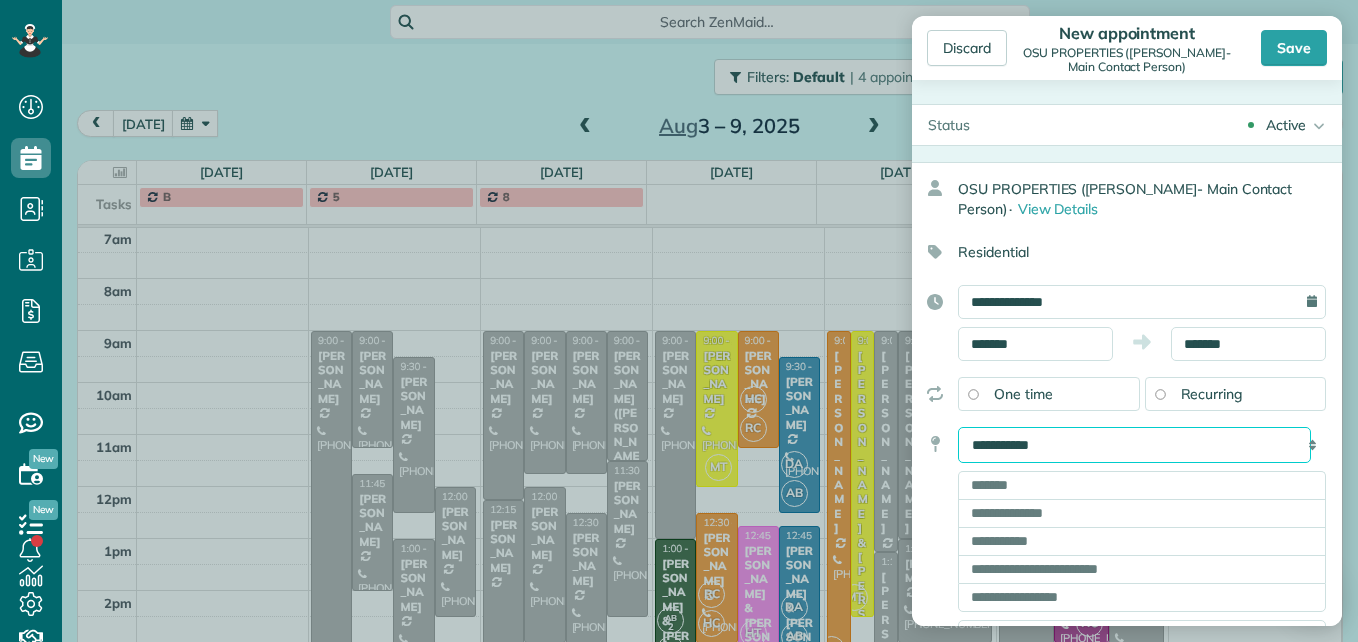 click on "**********" at bounding box center (1134, 445) 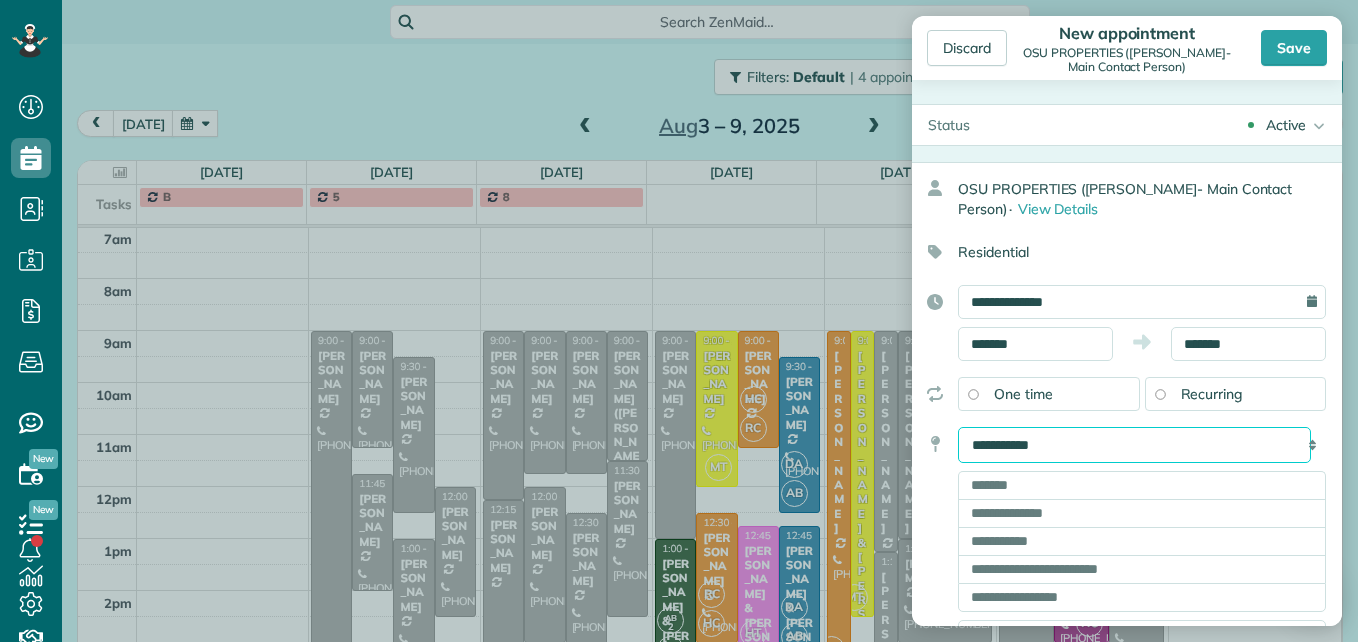 select on "******" 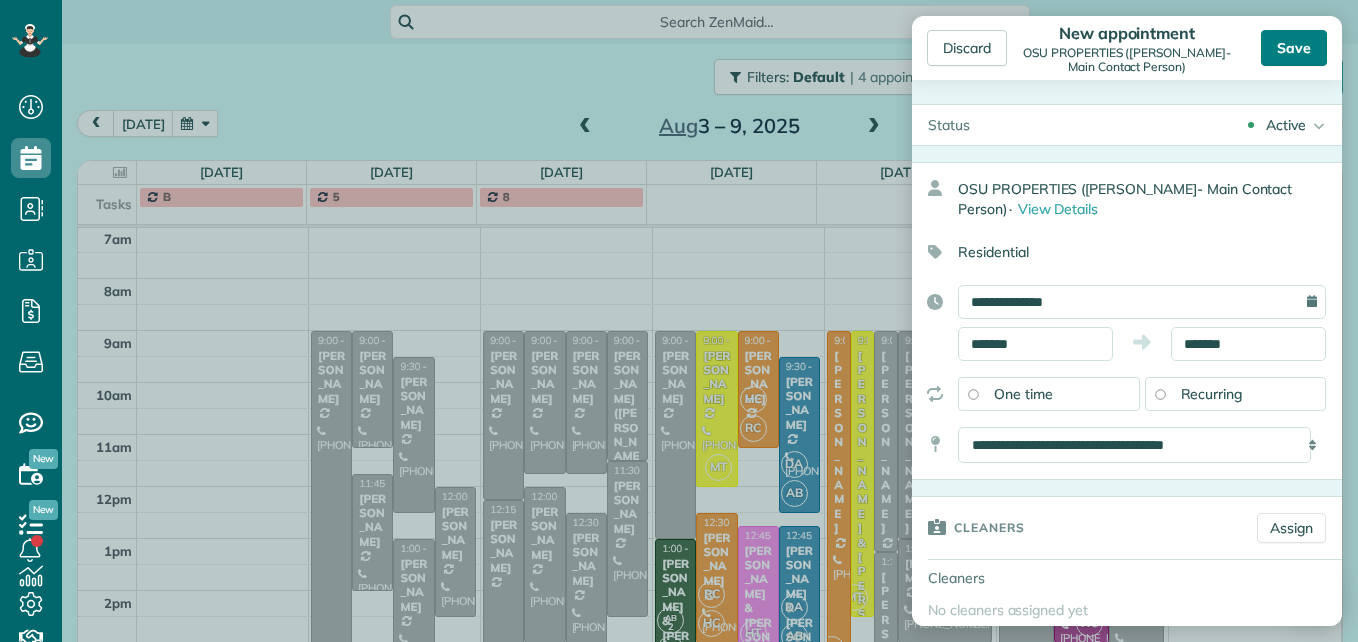 click on "Save" at bounding box center [1294, 48] 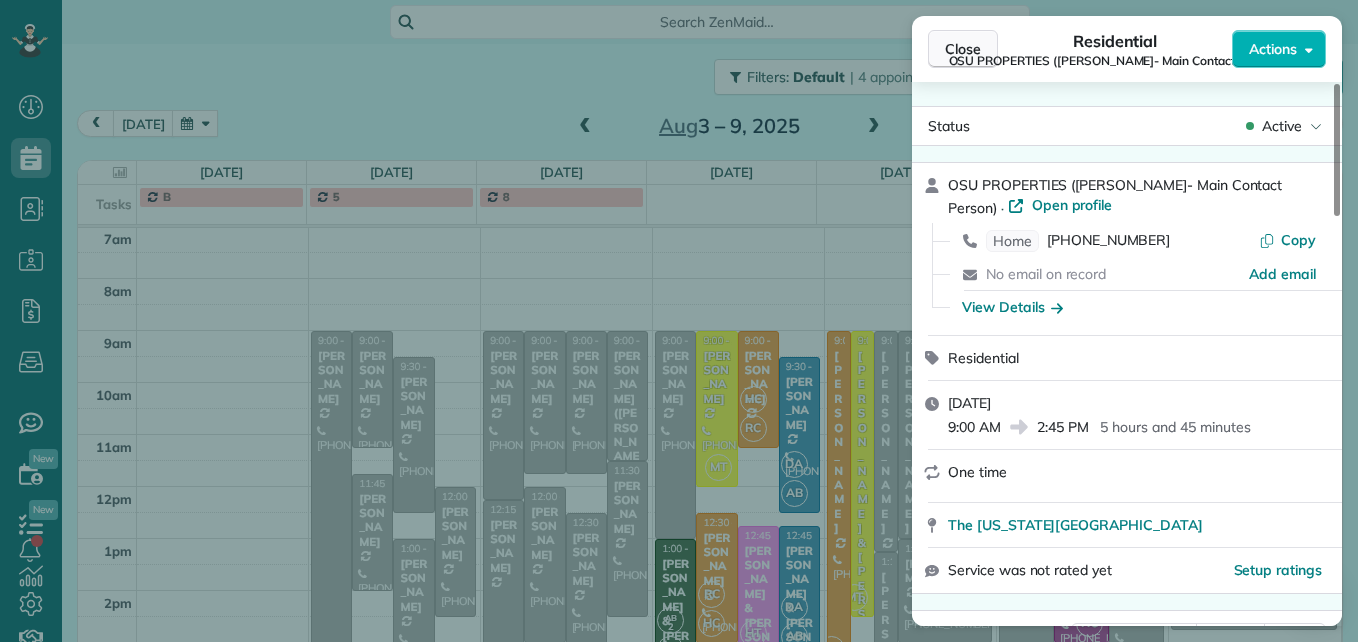 click on "Close" at bounding box center (963, 49) 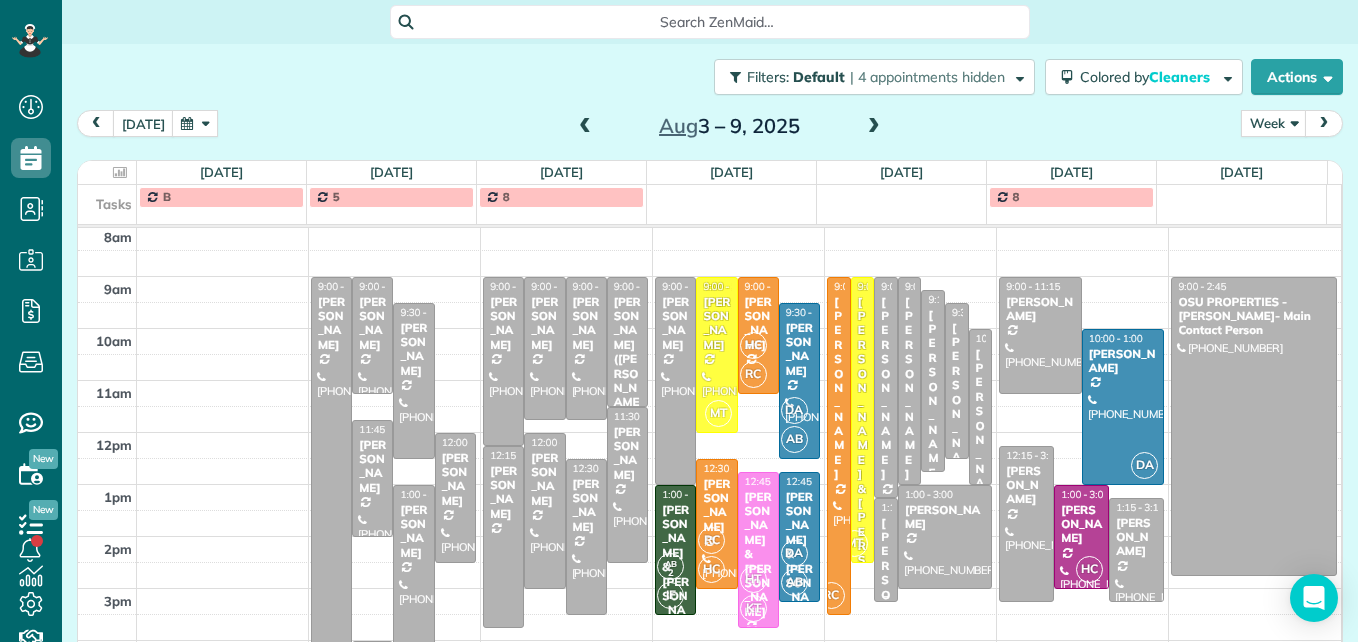scroll, scrollTop: 309, scrollLeft: 0, axis: vertical 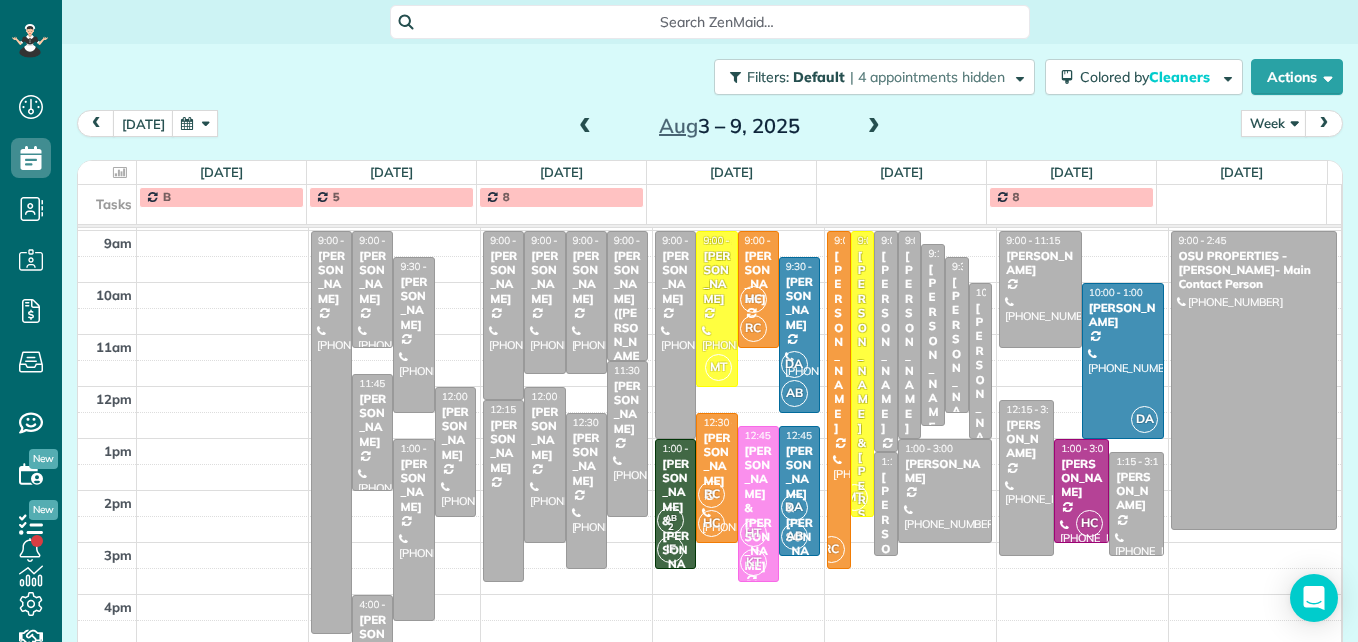 click at bounding box center (874, 127) 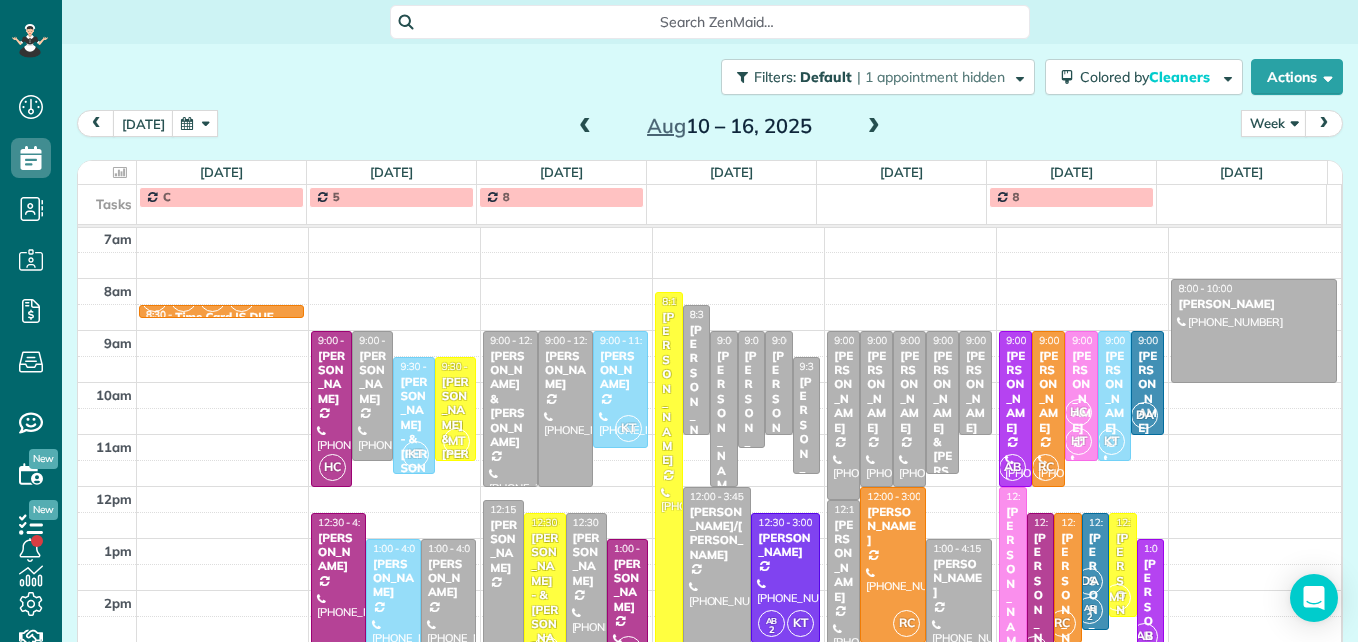 click at bounding box center (585, 127) 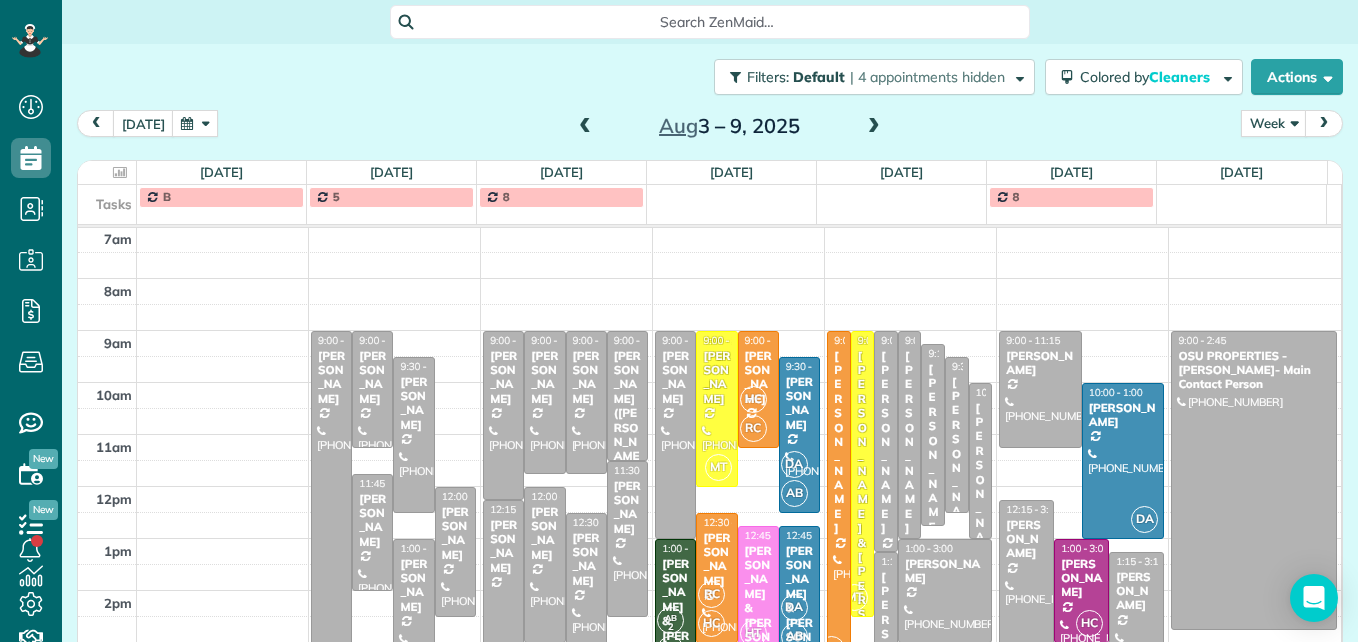 click at bounding box center (585, 127) 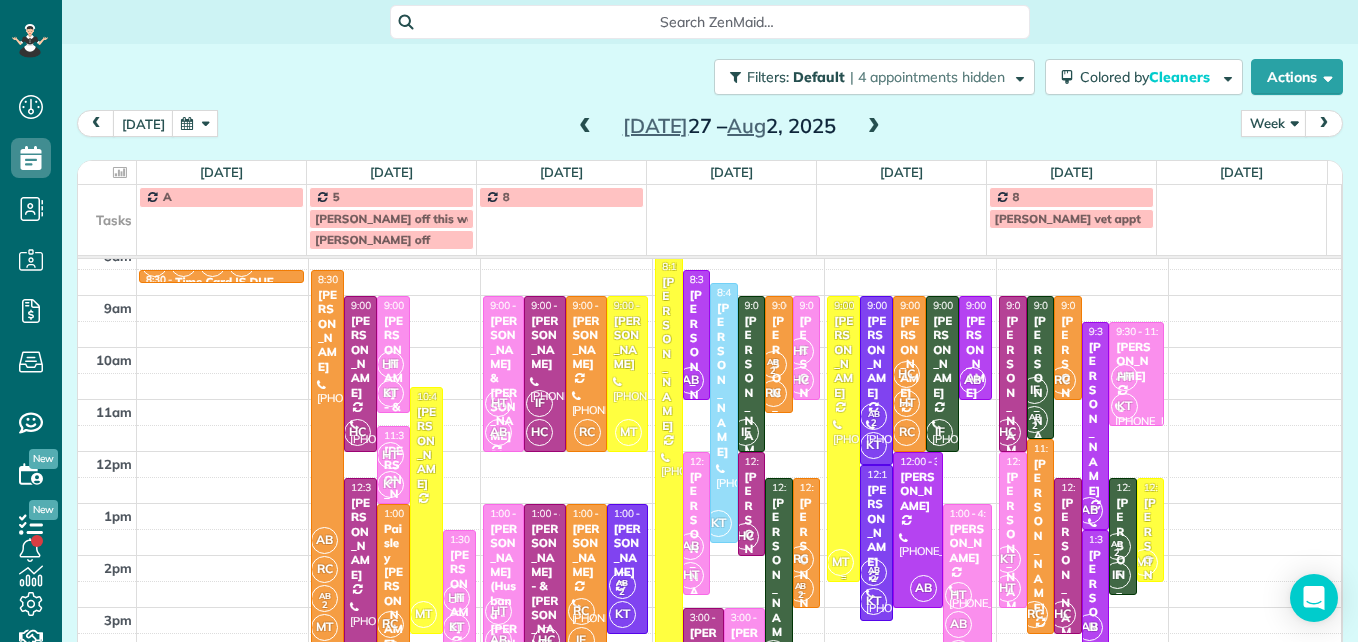 scroll, scrollTop: 309, scrollLeft: 0, axis: vertical 